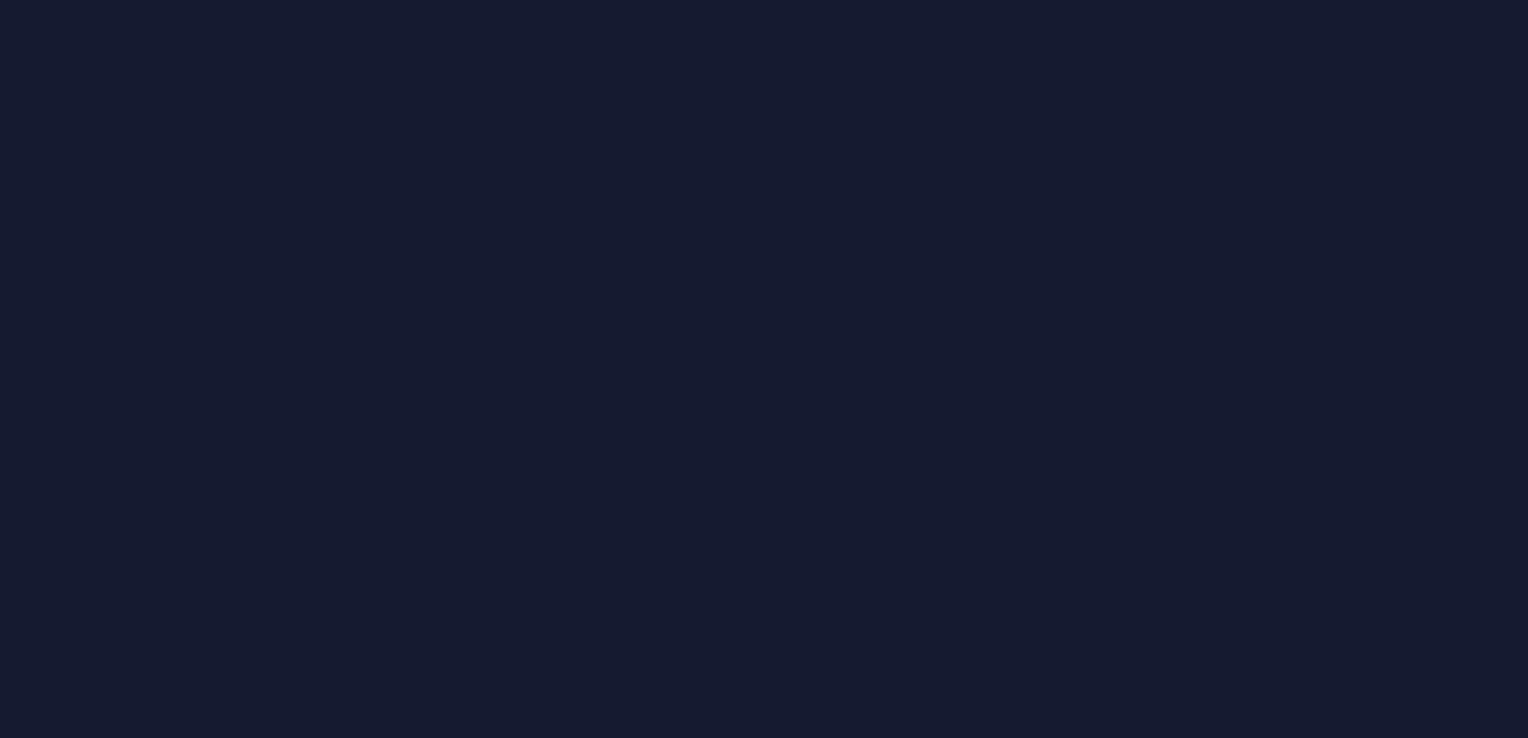 scroll, scrollTop: 0, scrollLeft: 0, axis: both 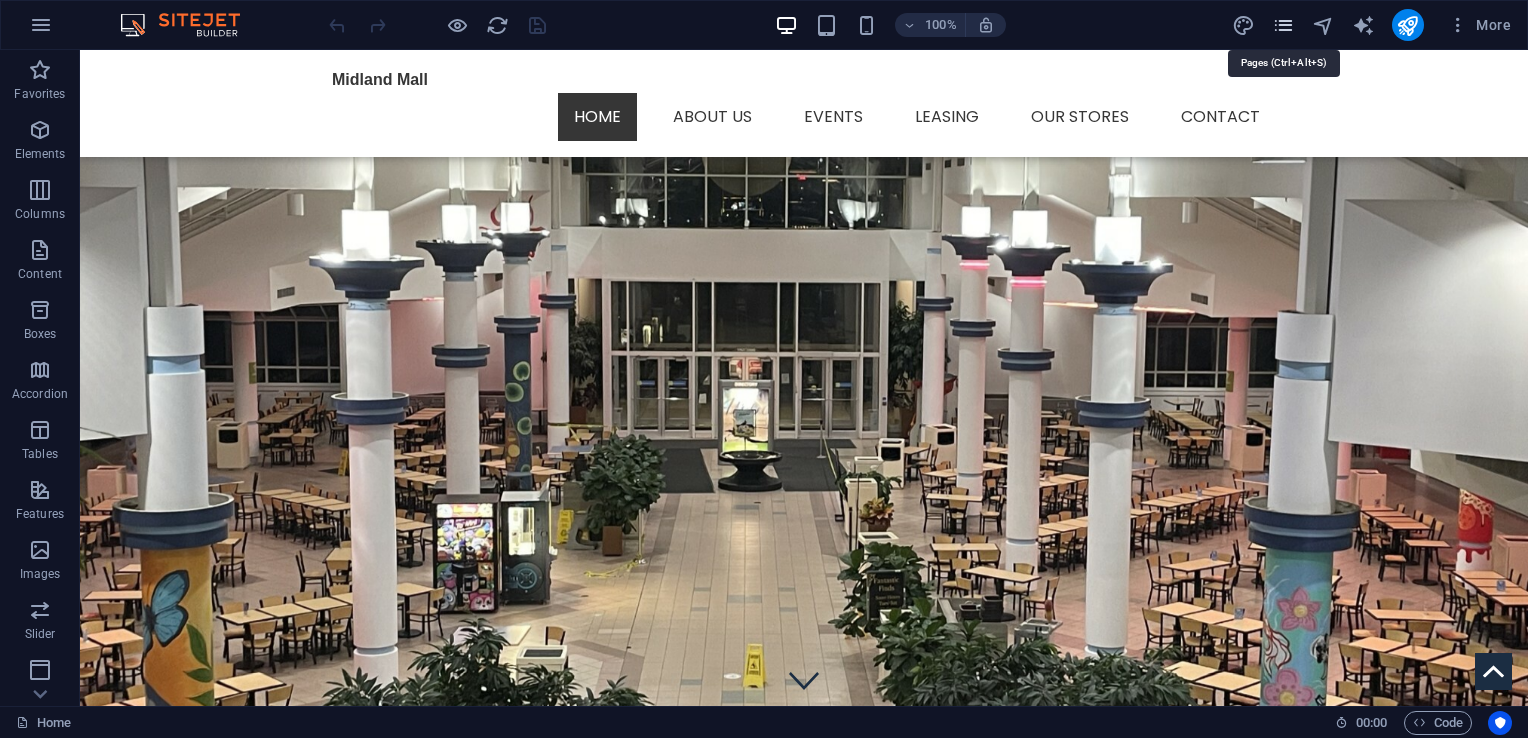 click at bounding box center [1283, 25] 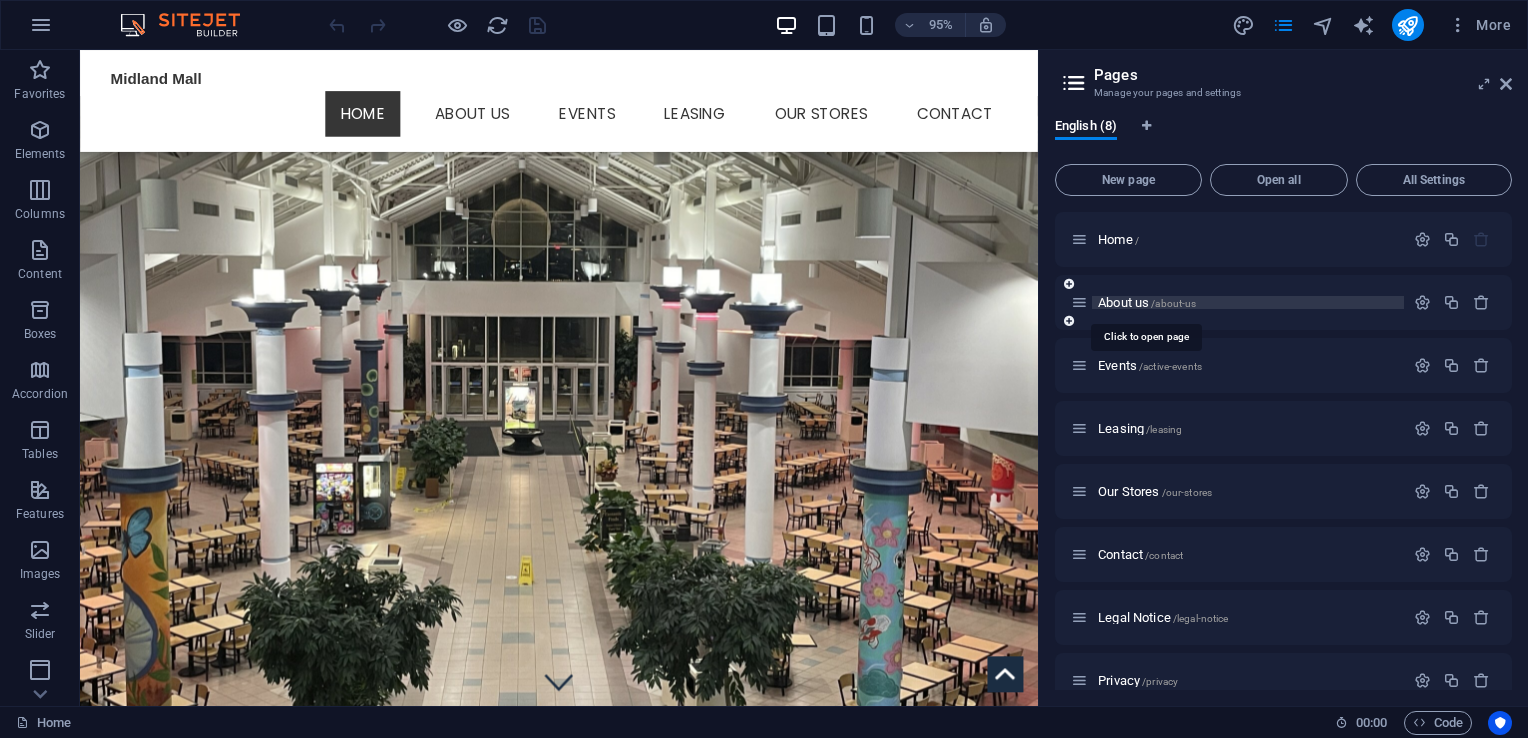 click on "/about-us" at bounding box center (1173, 303) 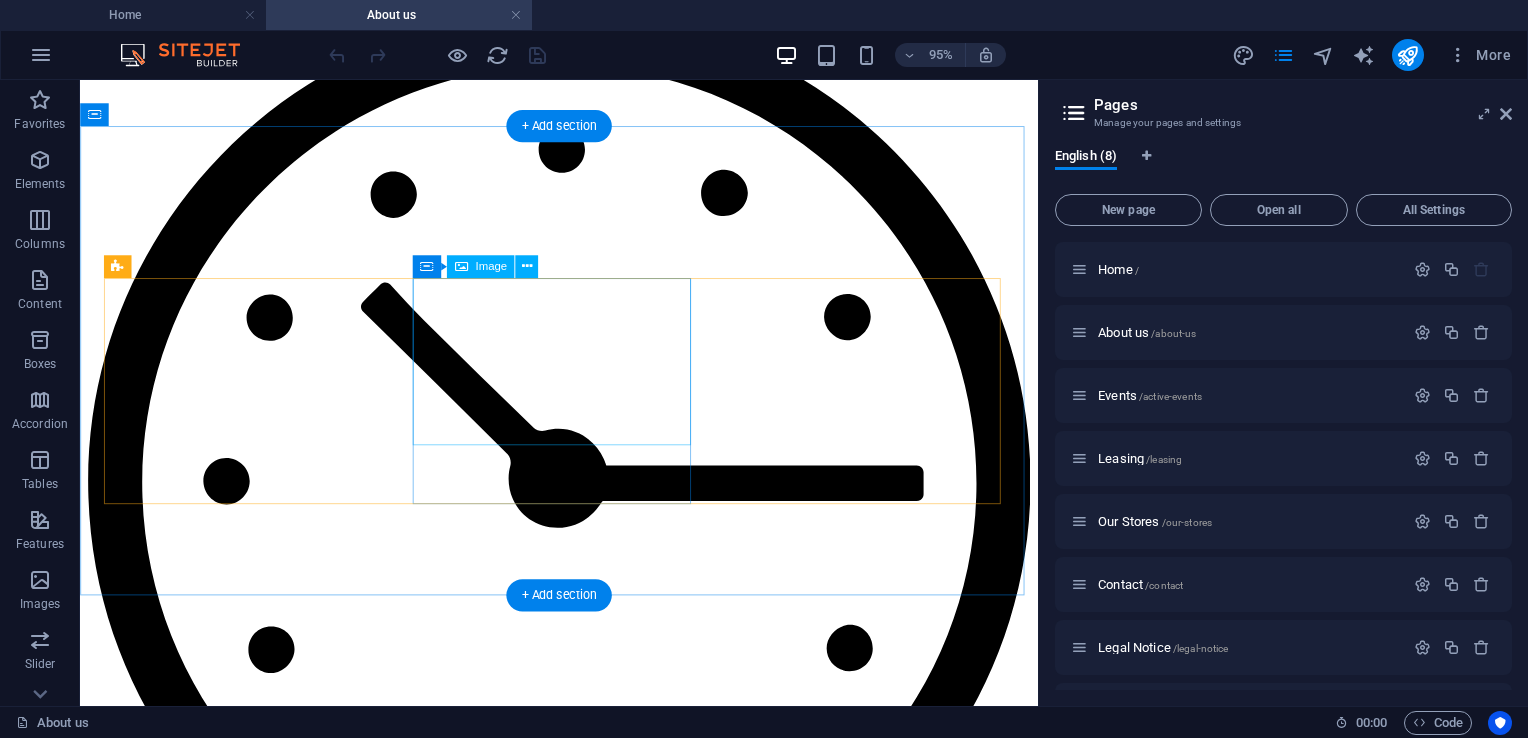 scroll, scrollTop: 2232, scrollLeft: 0, axis: vertical 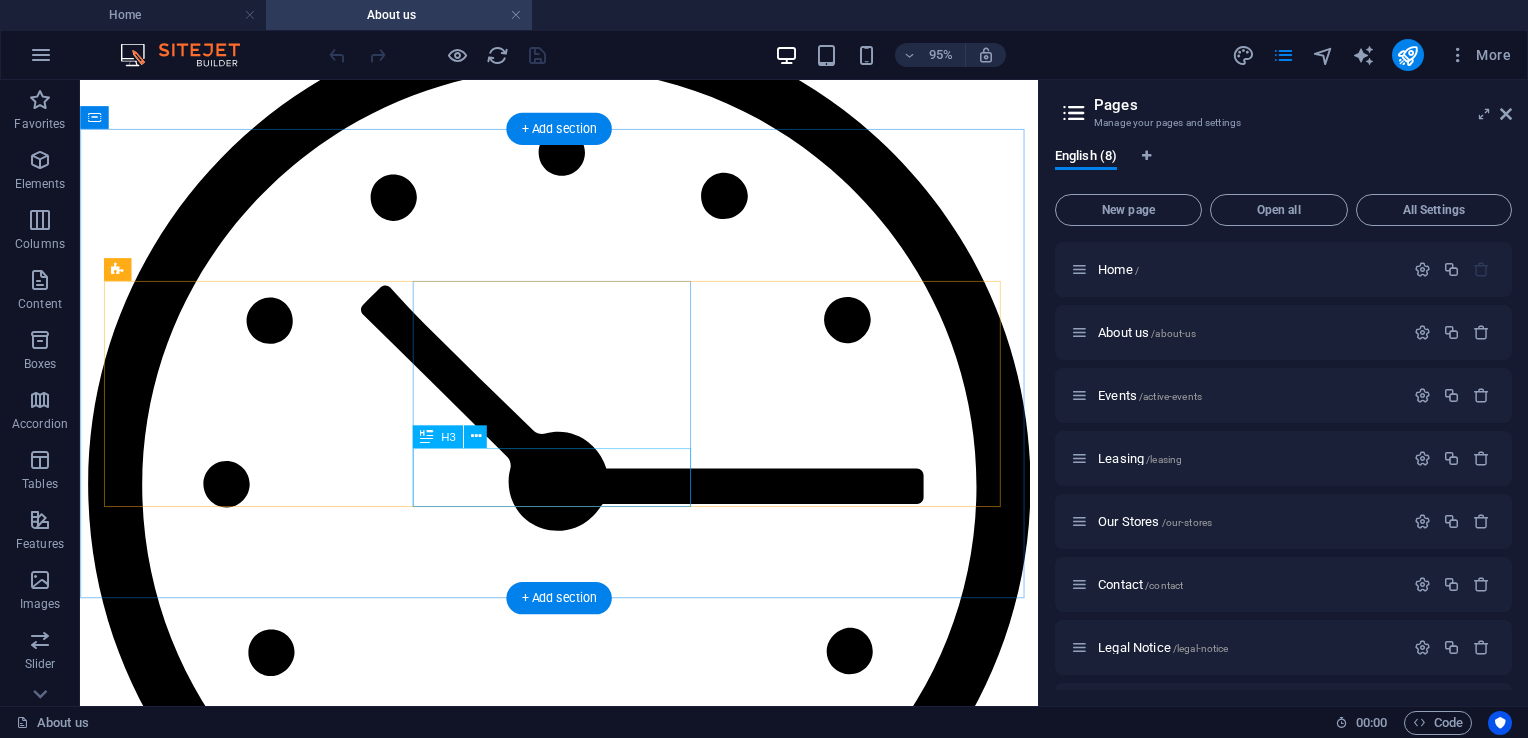 click on "Second User" at bounding box center [584, 3689] 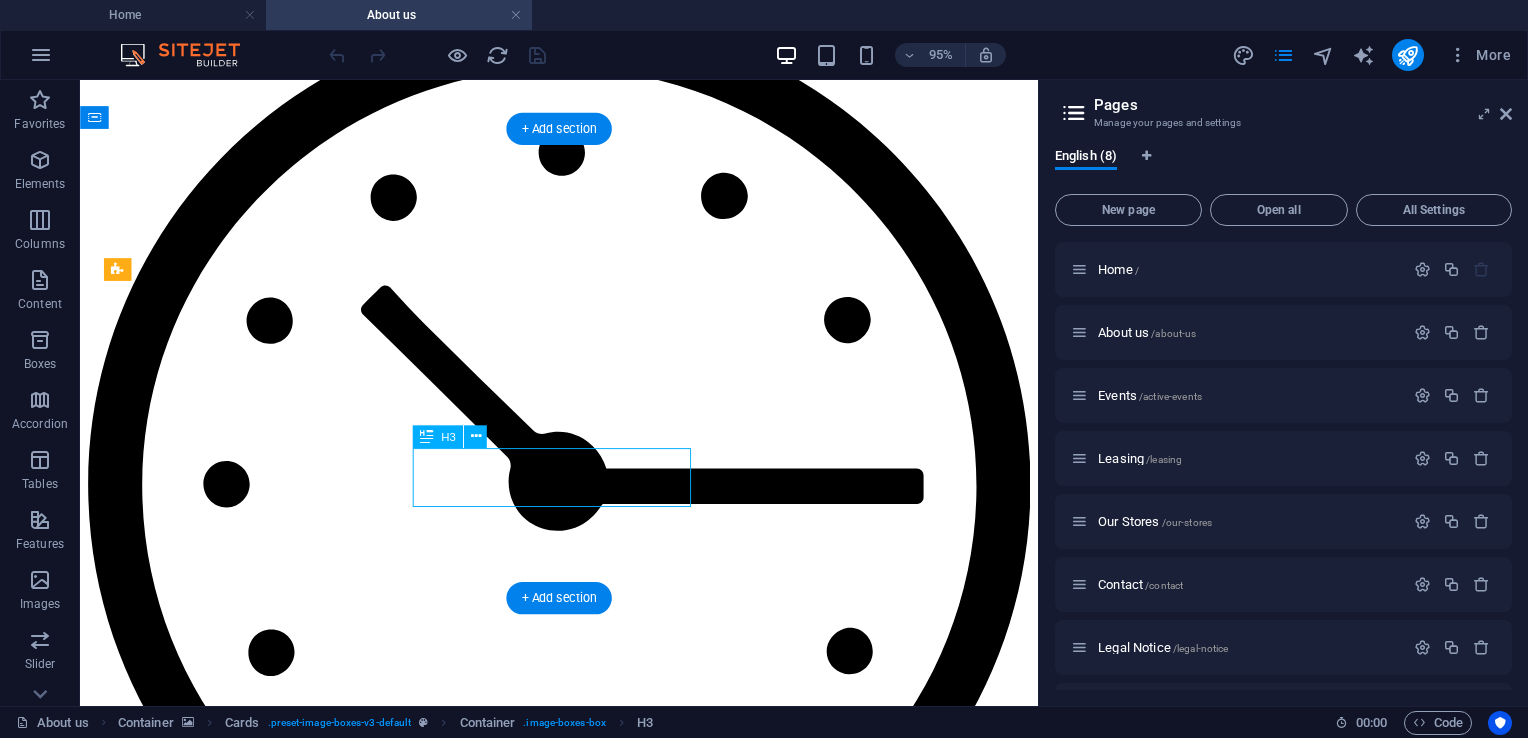 click on "Second User" at bounding box center [584, 3689] 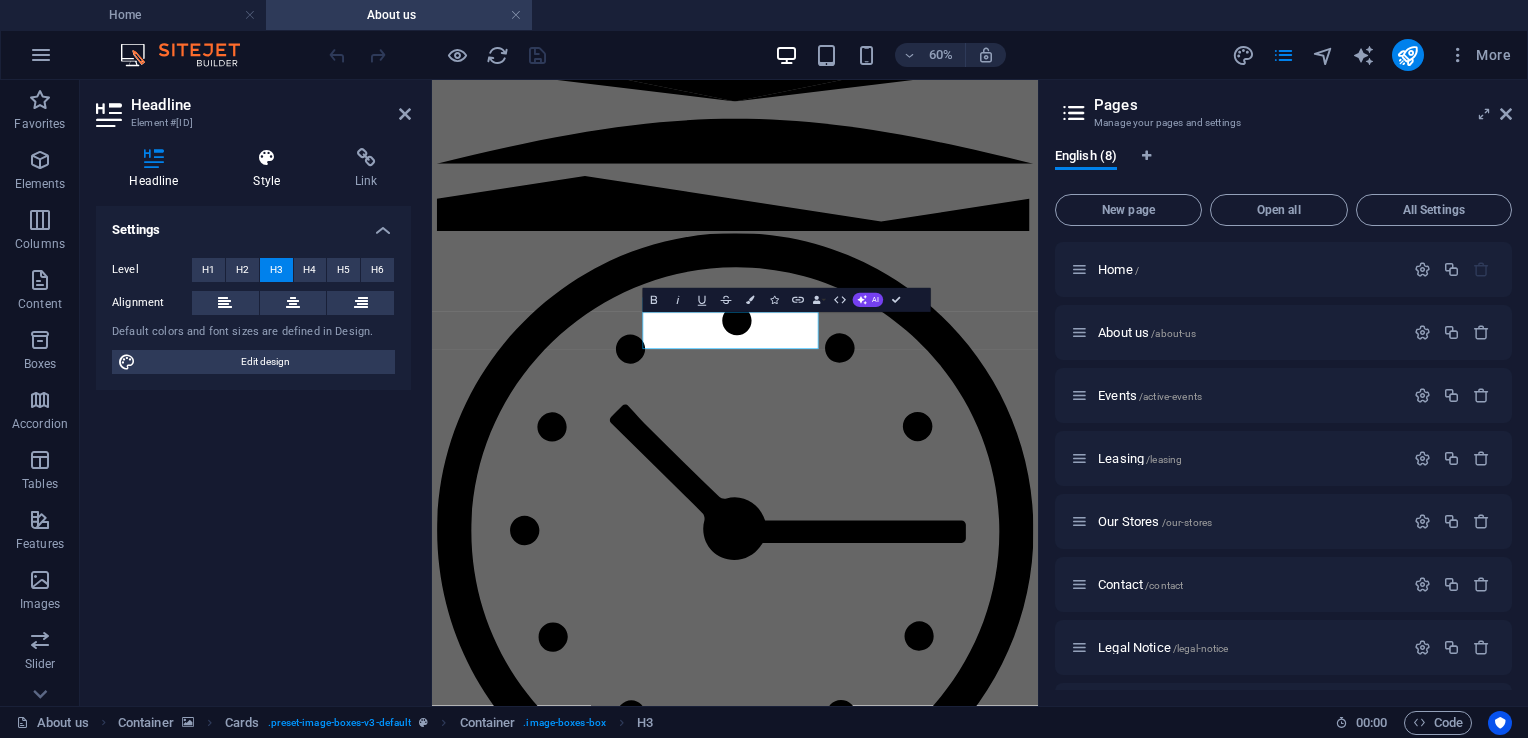 click at bounding box center [267, 158] 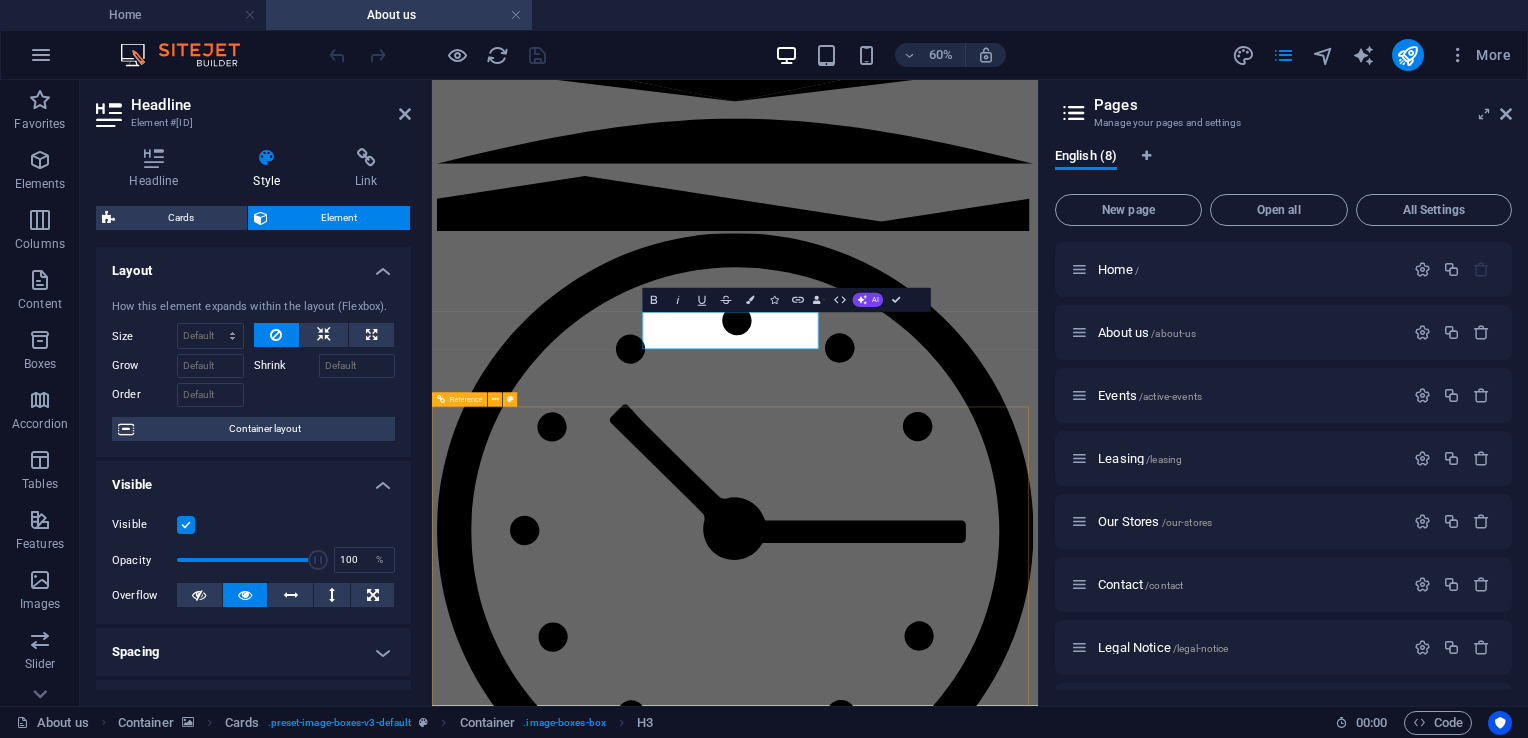 click on "← Move left → Move right ↑ Move up ↓ Move down + Zoom in - Zoom out Home Jump left by 75% End Jump right by 75% Page Up Jump up by 75% Page Down Jump down by 75% Map Terrain Satellite Labels Keyboard shortcuts Map Data Map data ©2025 Map data ©2025 200 m  Click to toggle between metric and imperial units Terms Report a map error" at bounding box center (937, 4860) 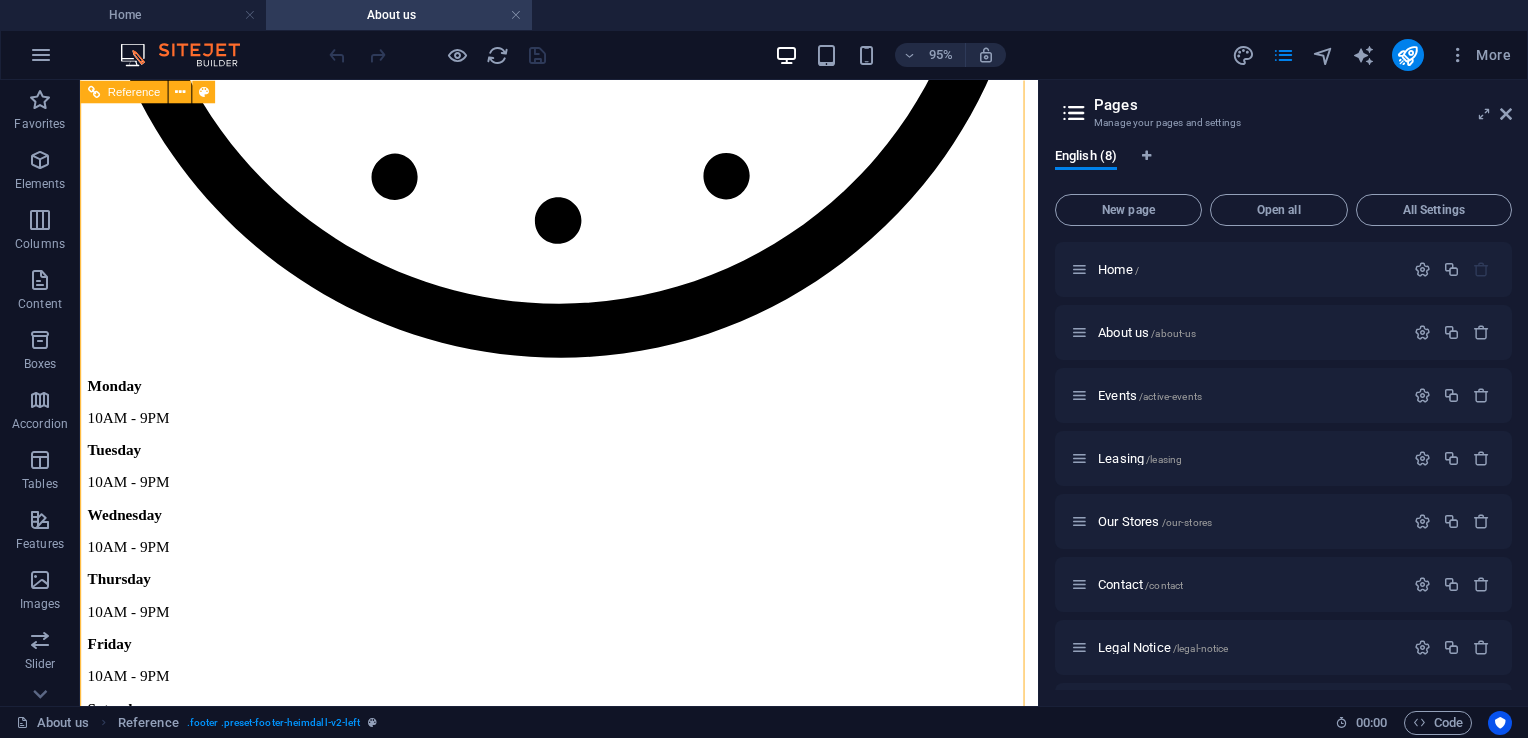 scroll, scrollTop: 2941, scrollLeft: 0, axis: vertical 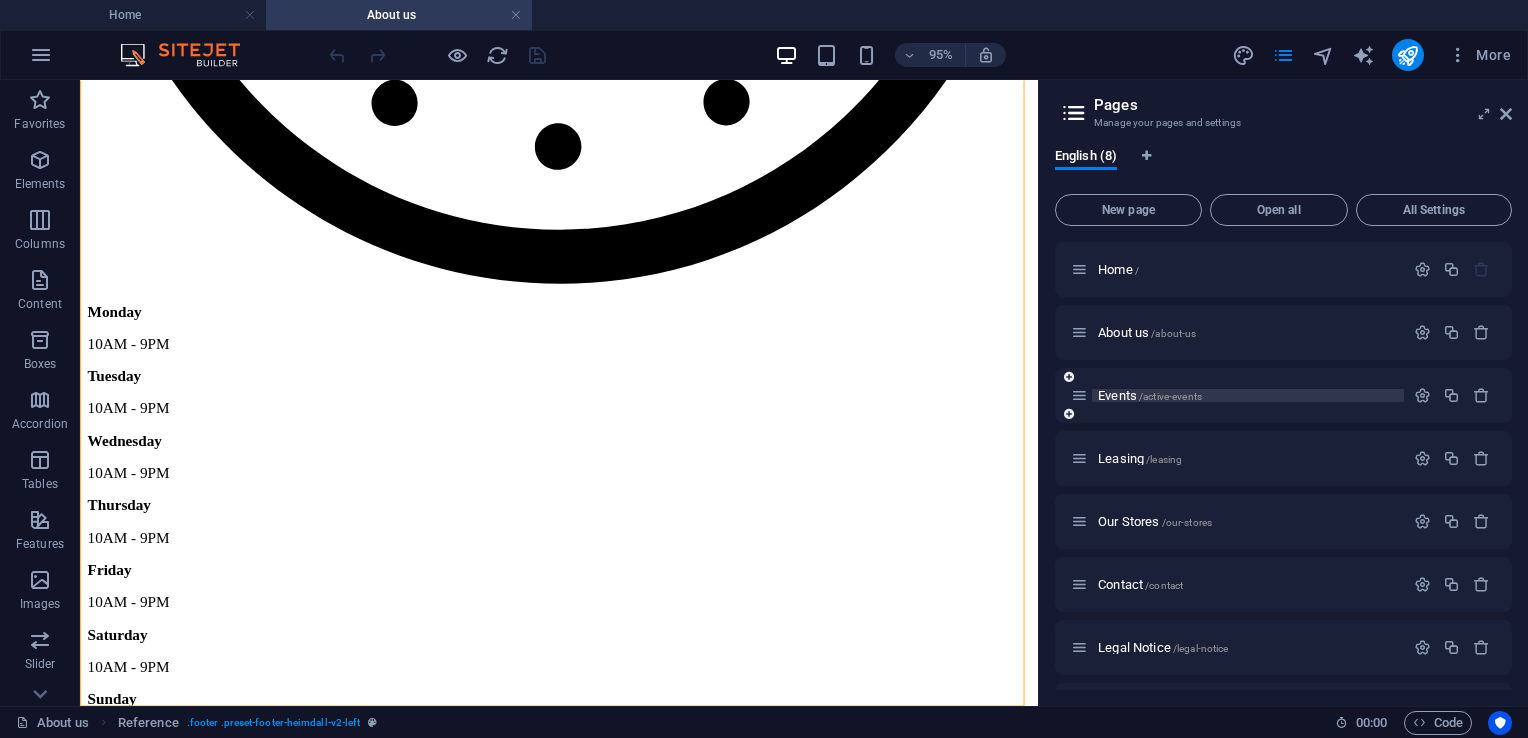 click on "/active-events" at bounding box center [1170, 396] 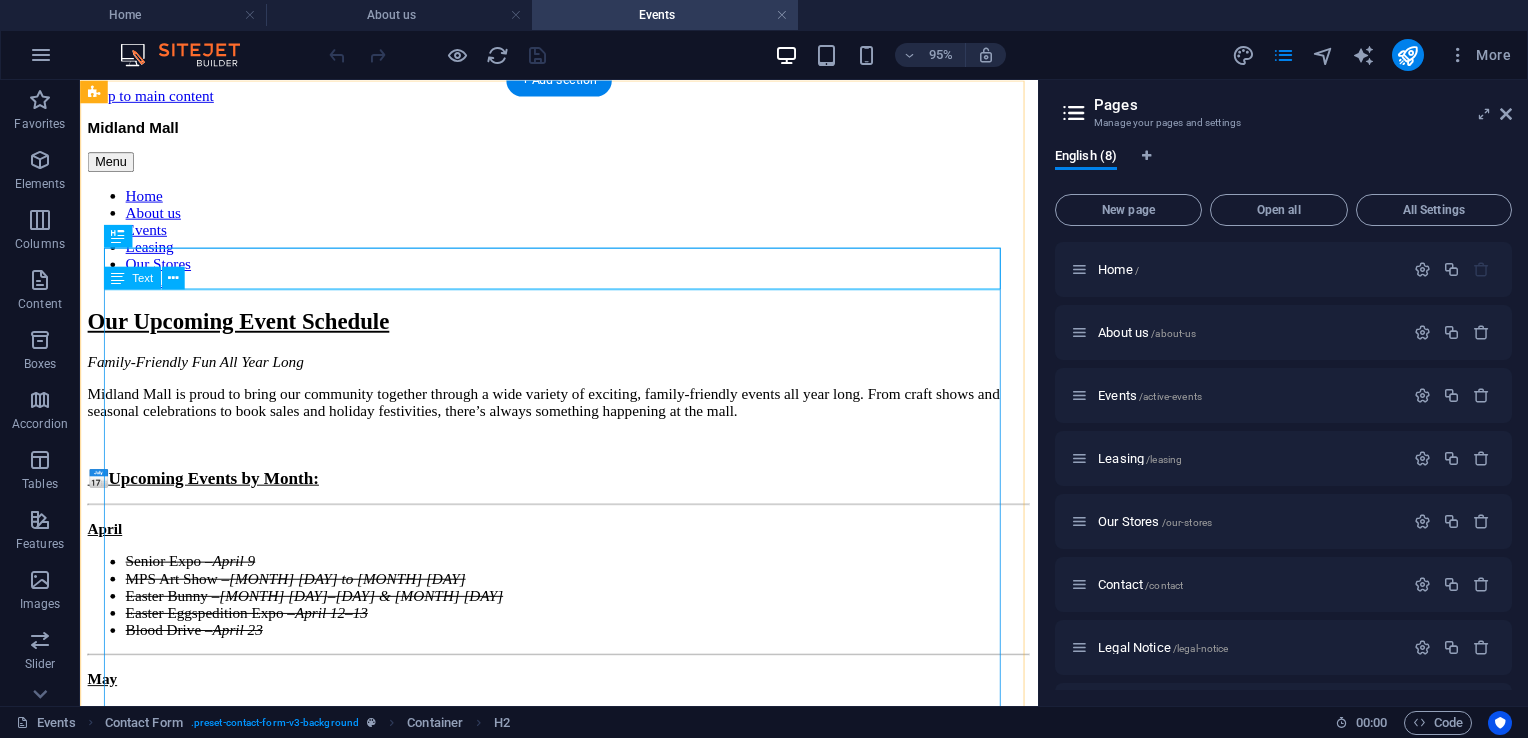 scroll, scrollTop: 336, scrollLeft: 0, axis: vertical 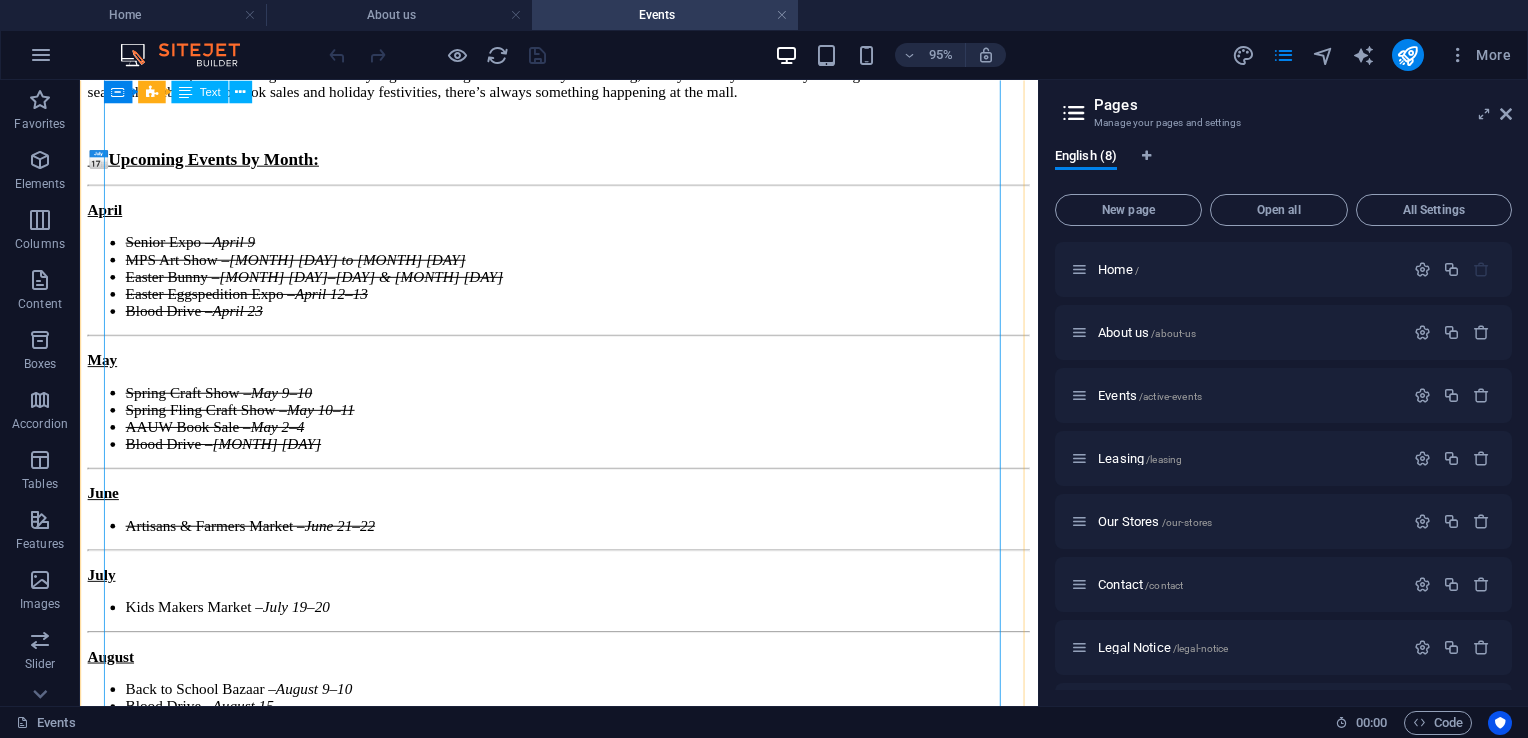 click on "Family-Friendly Fun All Year Long Midland Mall is proud to bring our community together through a wide variety of exciting, family-friendly events all year long. From craft shows and seasonal celebrations to book sales and holiday festivities, there’s always something happening at the mall. 📅  Upcoming Events by Month: [MONTH] Senior Expo –  [MONTH] [DAY] MPS Art Show –  [MONTH] [DAY]–[DAY] Easter Bunny –  [MONTH] [DAY]–[DAY] & [MONTH] [DAY] Easter Eggspedition Expo –  [MONTH] [DAY]–[DAY] Blood Drive –  [MONTH] [DAY] May Spring Craft Show –  [MONTH] [DAY]–[DAY] Spring Fling Craft Show –  [MONTH] [DAY]–[DAY] AAUW Book Sale –  [MONTH] [DAY]–[DAY] Blood Drive –  [MONTH] [DAY] June Artisans & Farmers Market –  [MONTH] [DAY]–[DAY] July Kids Makers Market –  [MONTH] [DAY]–[DAY] August Back to School Bazaar –  [MONTH] [DAY]–[DAY] Blood Drive –  [MONTH] [DAY] September Car & Craft Show –  [MONTH] [DAY]–[DAY] AAUW Book Sale –  [MONTH] [DAY]–[DAY] October Harvest Market –  [MONTH] [DAY]–[DAY] November Deer Widows Shopping Expo –  [MONTH] [DAY]–[DAY] Black Friday Sales –  📍" at bounding box center [584, 712] 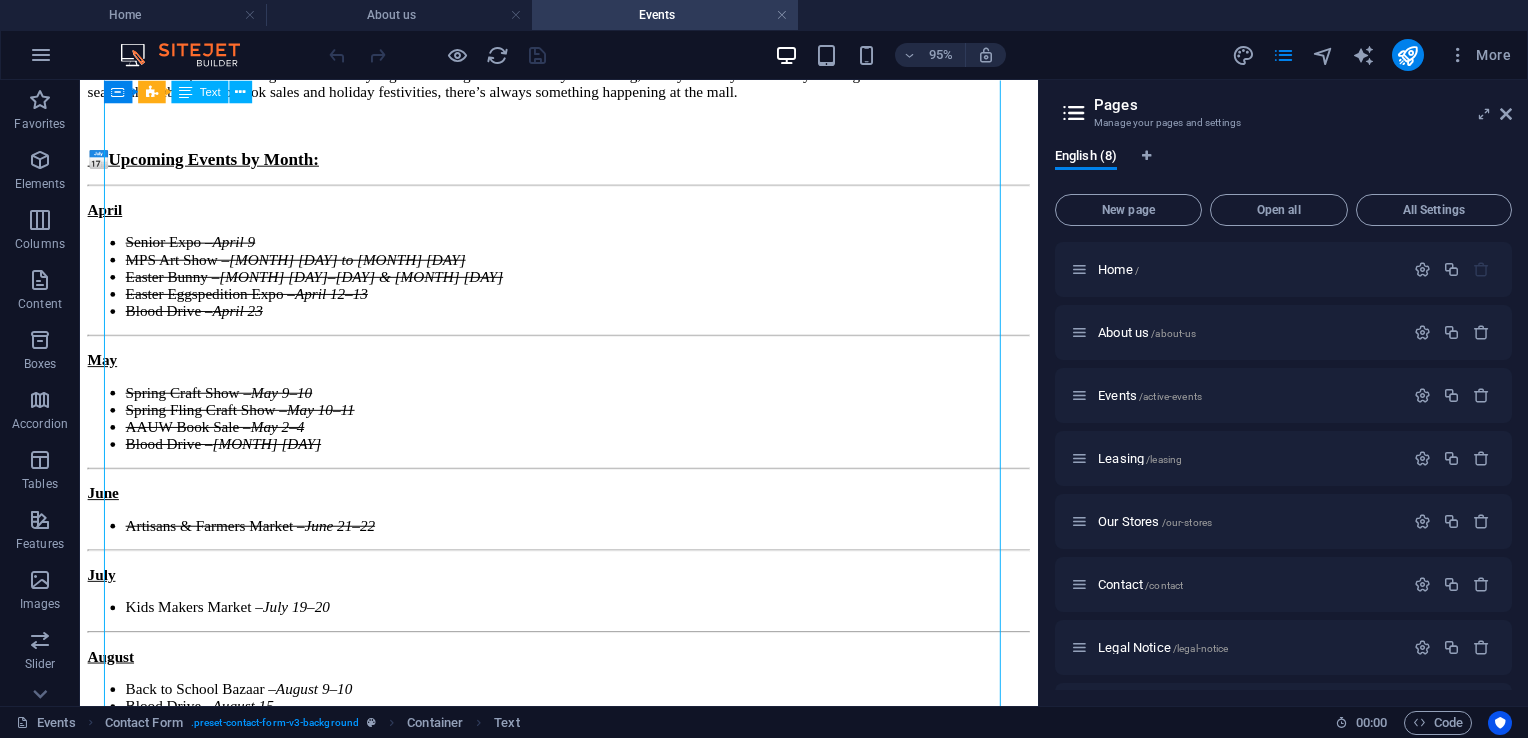click on "Family-Friendly Fun All Year Long Midland Mall is proud to bring our community together through a wide variety of exciting, family-friendly events all year long. From craft shows and seasonal celebrations to book sales and holiday festivities, there’s always something happening at the mall. 📅  Upcoming Events by Month: [MONTH] Senior Expo –  [MONTH] [DAY] MPS Art Show –  [MONTH] [DAY]–[DAY] Easter Bunny –  [MONTH] [DAY]–[DAY] & [MONTH] [DAY] Easter Eggspedition Expo –  [MONTH] [DAY]–[DAY] Blood Drive –  [MONTH] [DAY] May Spring Craft Show –  [MONTH] [DAY]–[DAY] Spring Fling Craft Show –  [MONTH] [DAY]–[DAY] AAUW Book Sale –  [MONTH] [DAY]–[DAY] Blood Drive –  [MONTH] [DAY] June Artisans & Farmers Market –  [MONTH] [DAY]–[DAY] July Kids Makers Market –  [MONTH] [DAY]–[DAY] August Back to School Bazaar –  [MONTH] [DAY]–[DAY] Blood Drive –  [MONTH] [DAY] September Car & Craft Show –  [MONTH] [DAY]–[DAY] AAUW Book Sale –  [MONTH] [DAY]–[DAY] October Harvest Market –  [MONTH] [DAY]–[DAY] November Deer Widows Shopping Expo –  [MONTH] [DAY]–[DAY] Black Friday Sales –  📍" at bounding box center [584, 712] 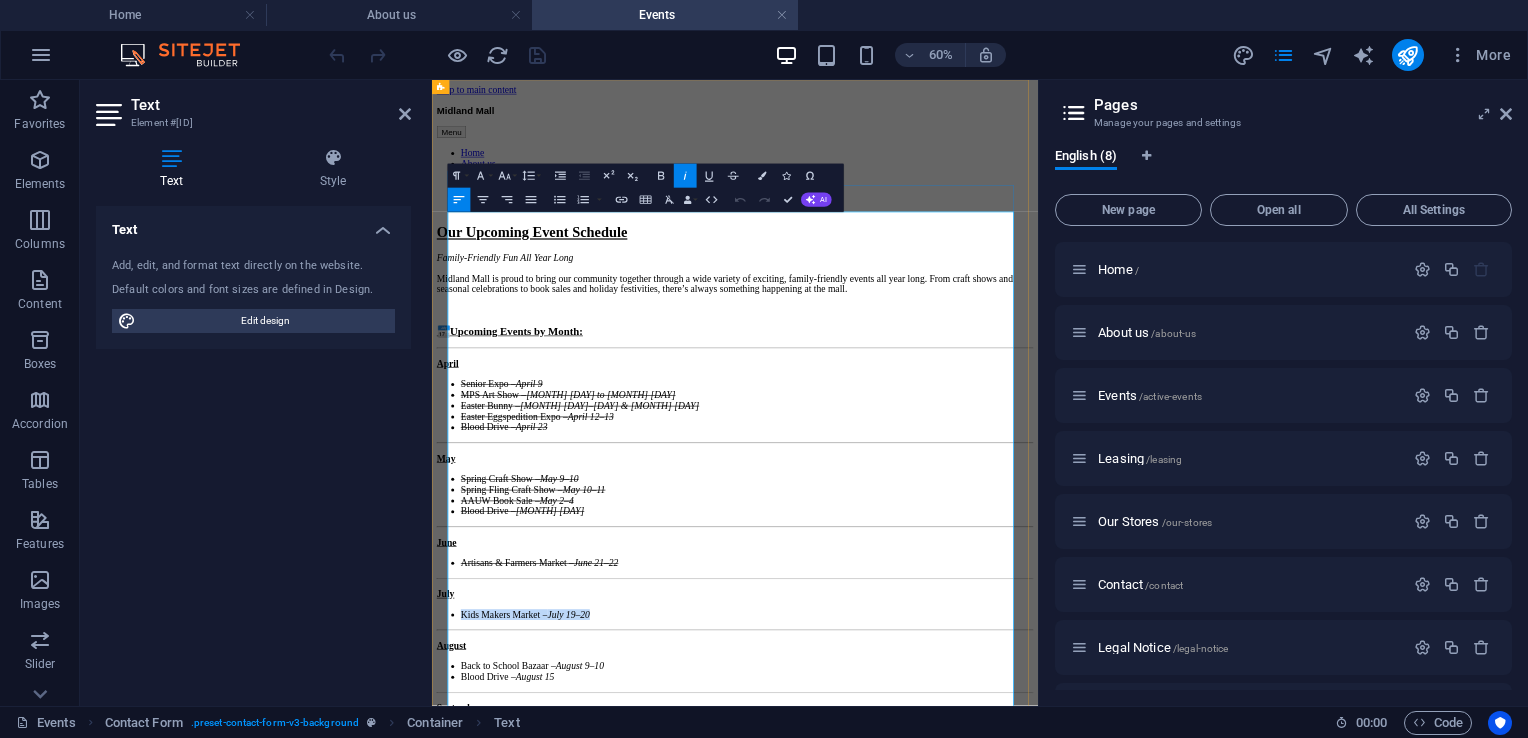 drag, startPoint x: 740, startPoint y: 894, endPoint x: 469, endPoint y: 899, distance: 271.0461 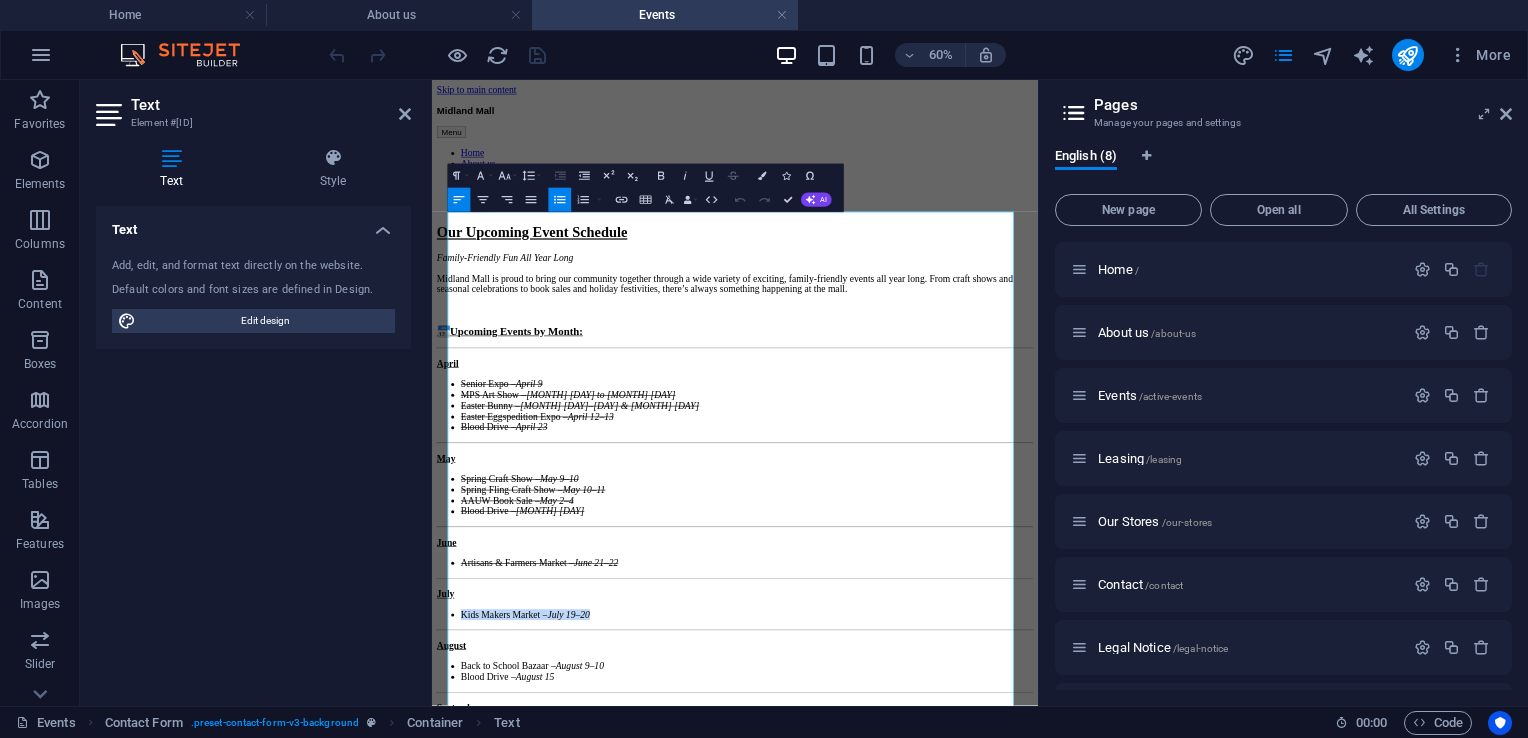 click 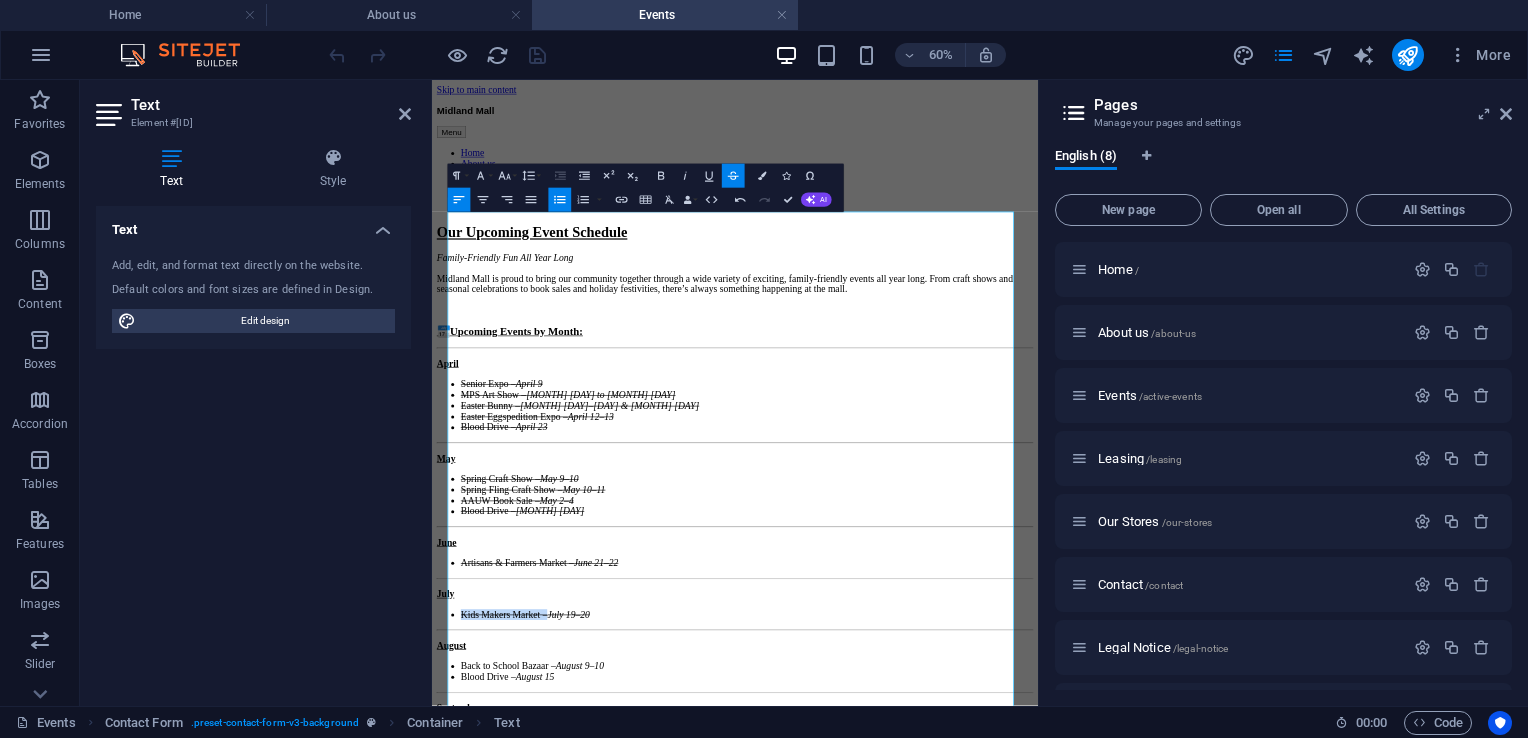 click 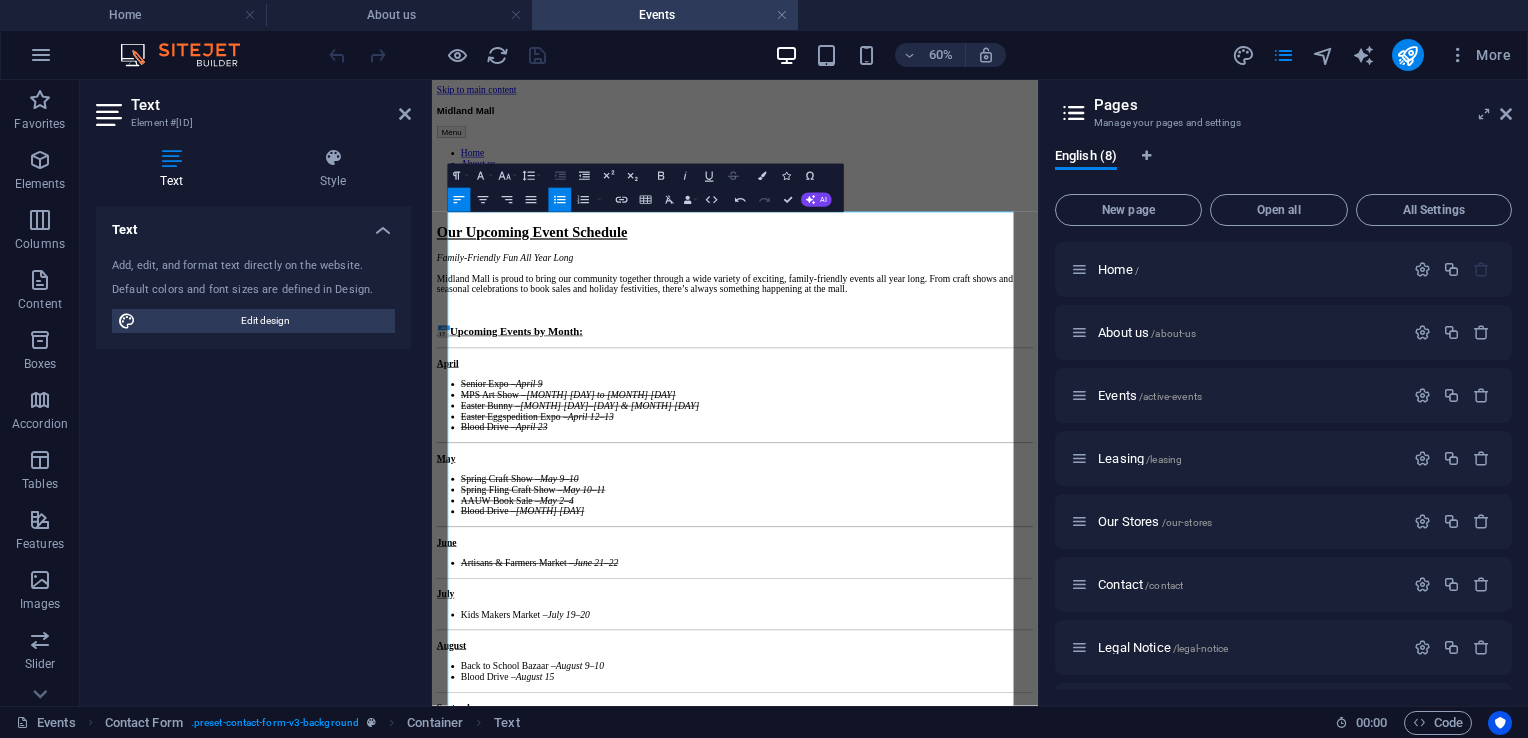 click 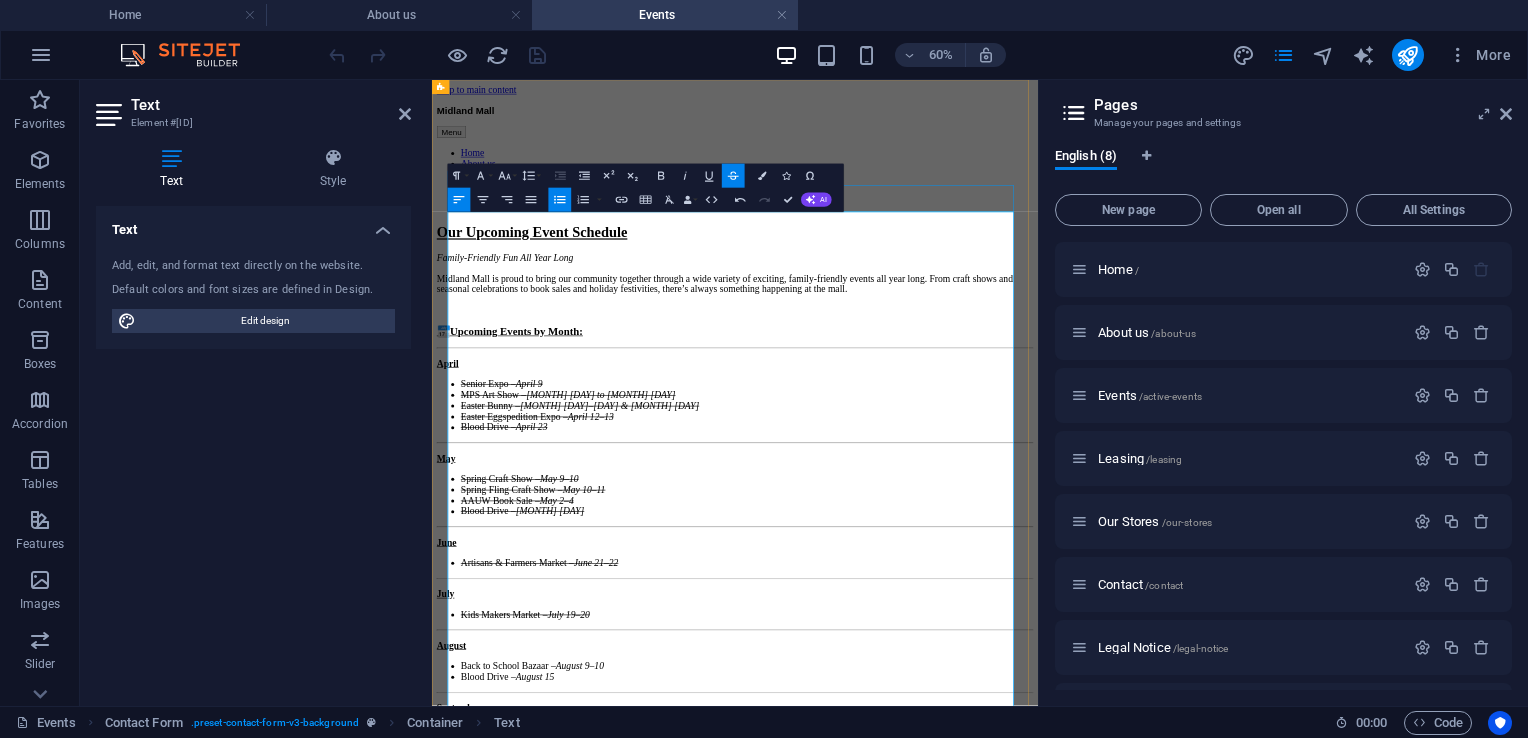click on "Our Upcoming Event Schedule" at bounding box center (937, 334) 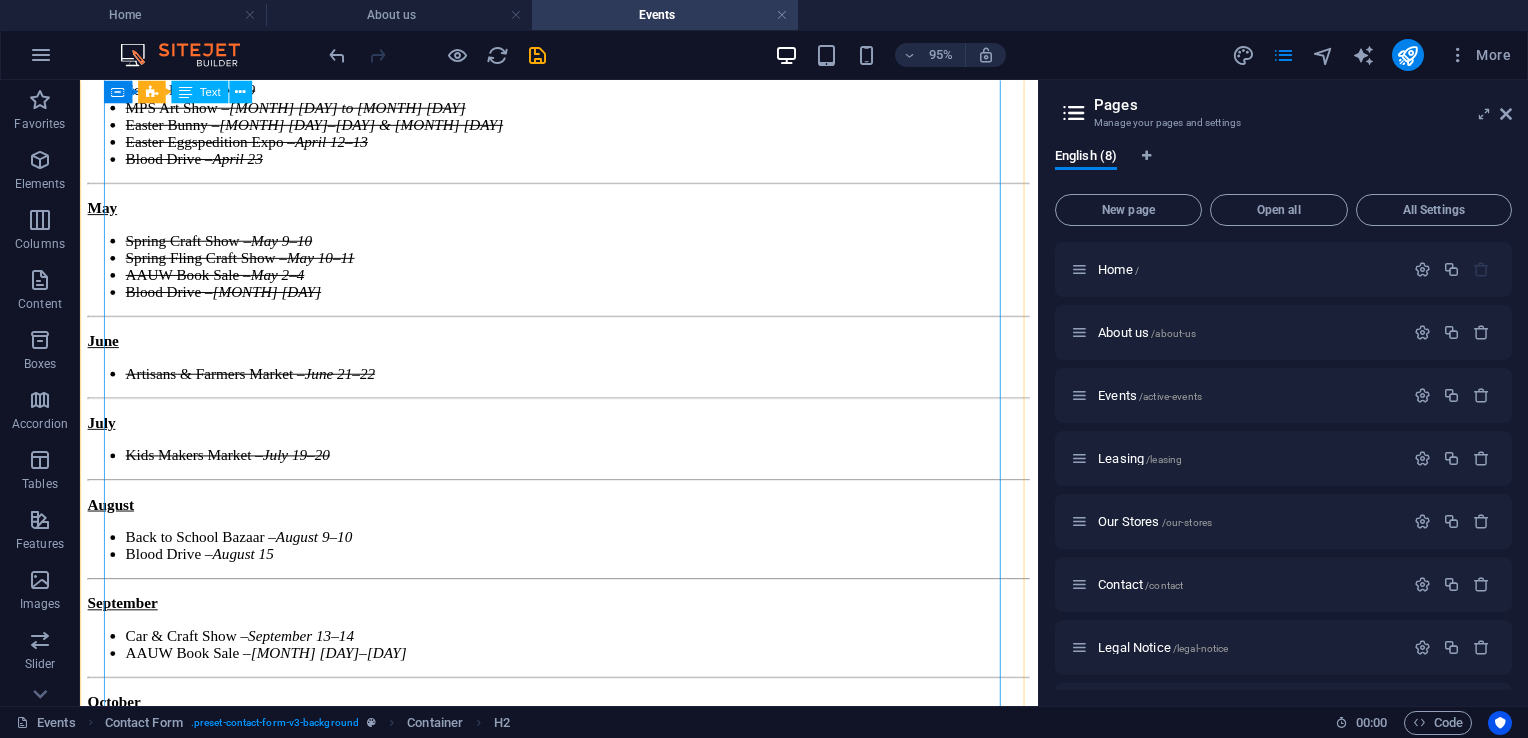 scroll, scrollTop: 496, scrollLeft: 0, axis: vertical 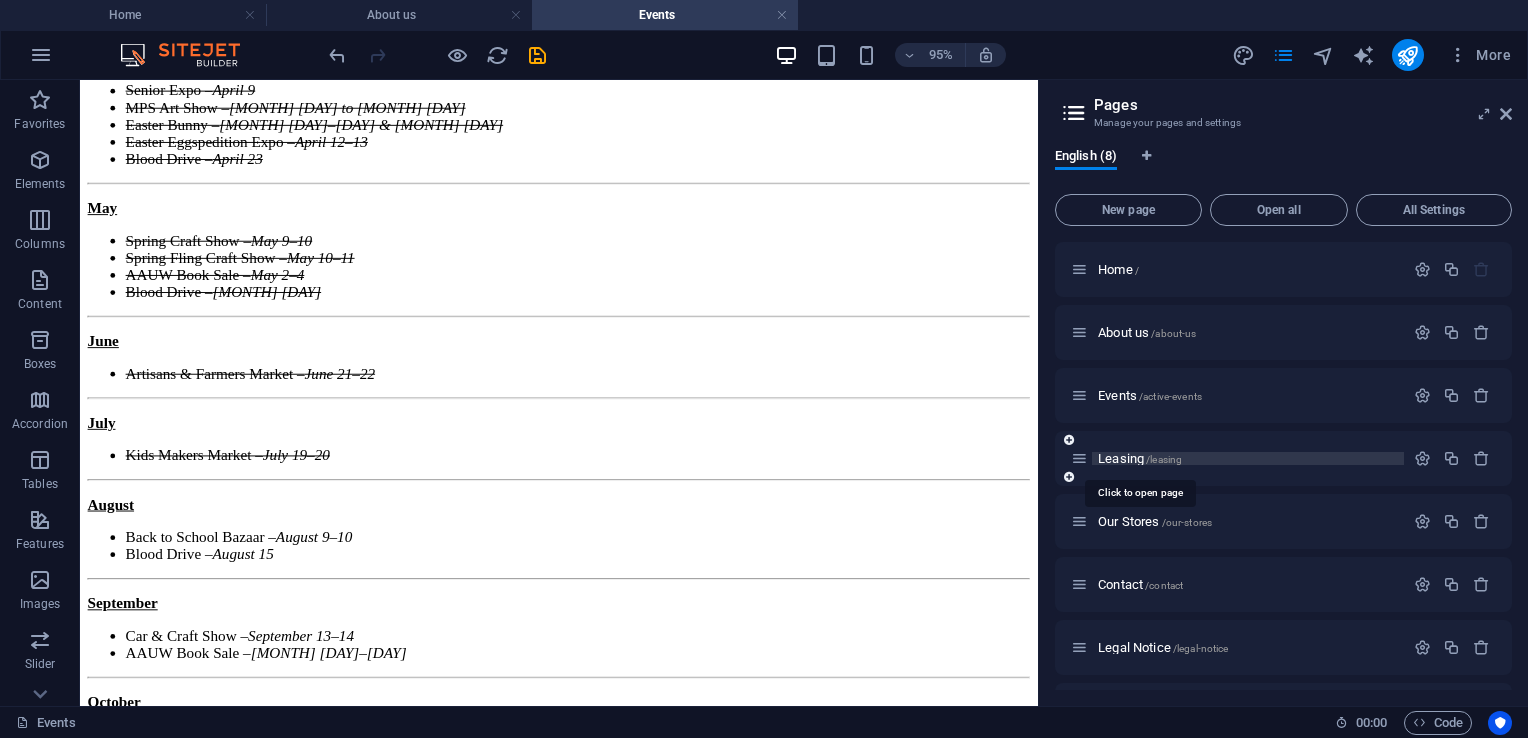 click on "Leasing /leasing" at bounding box center [1140, 458] 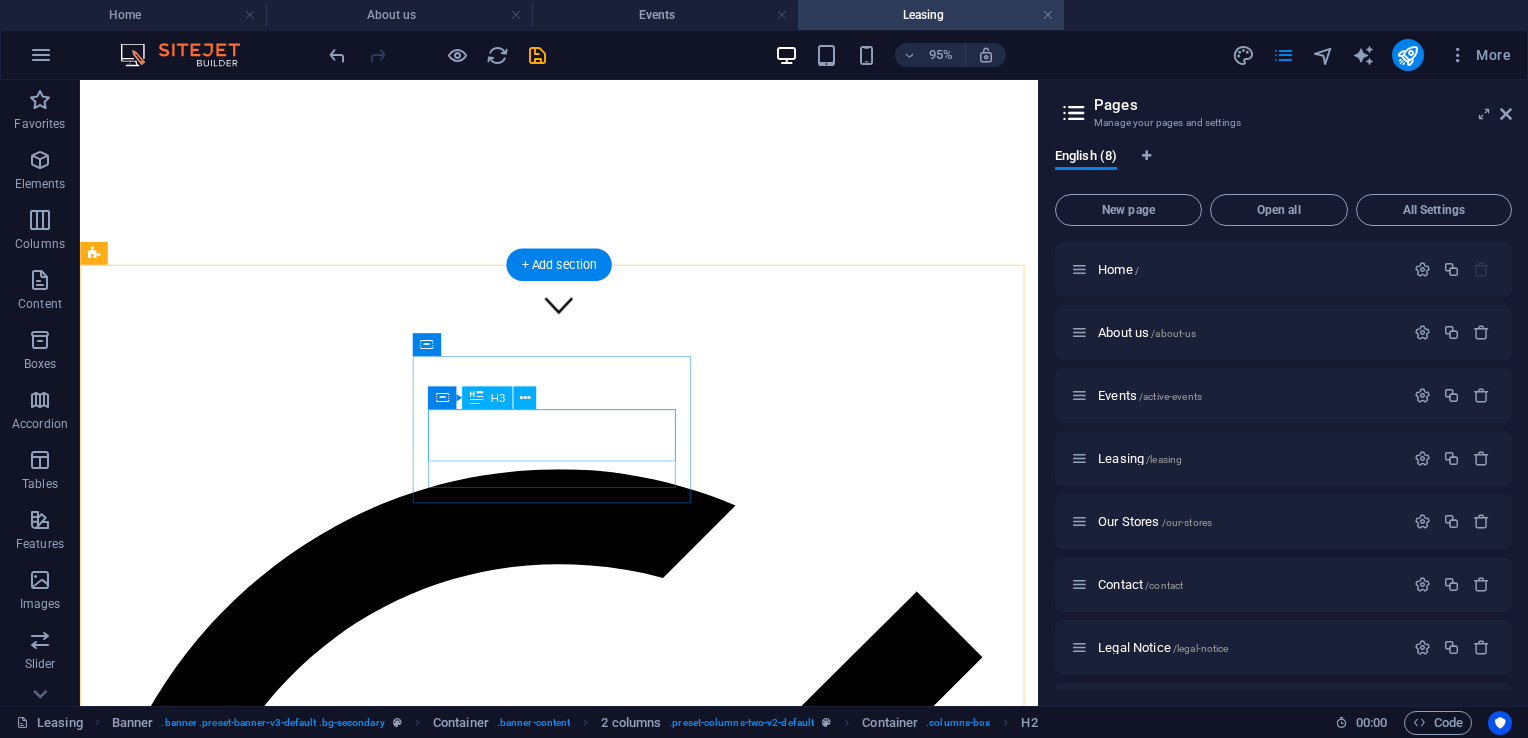 scroll, scrollTop: 388, scrollLeft: 0, axis: vertical 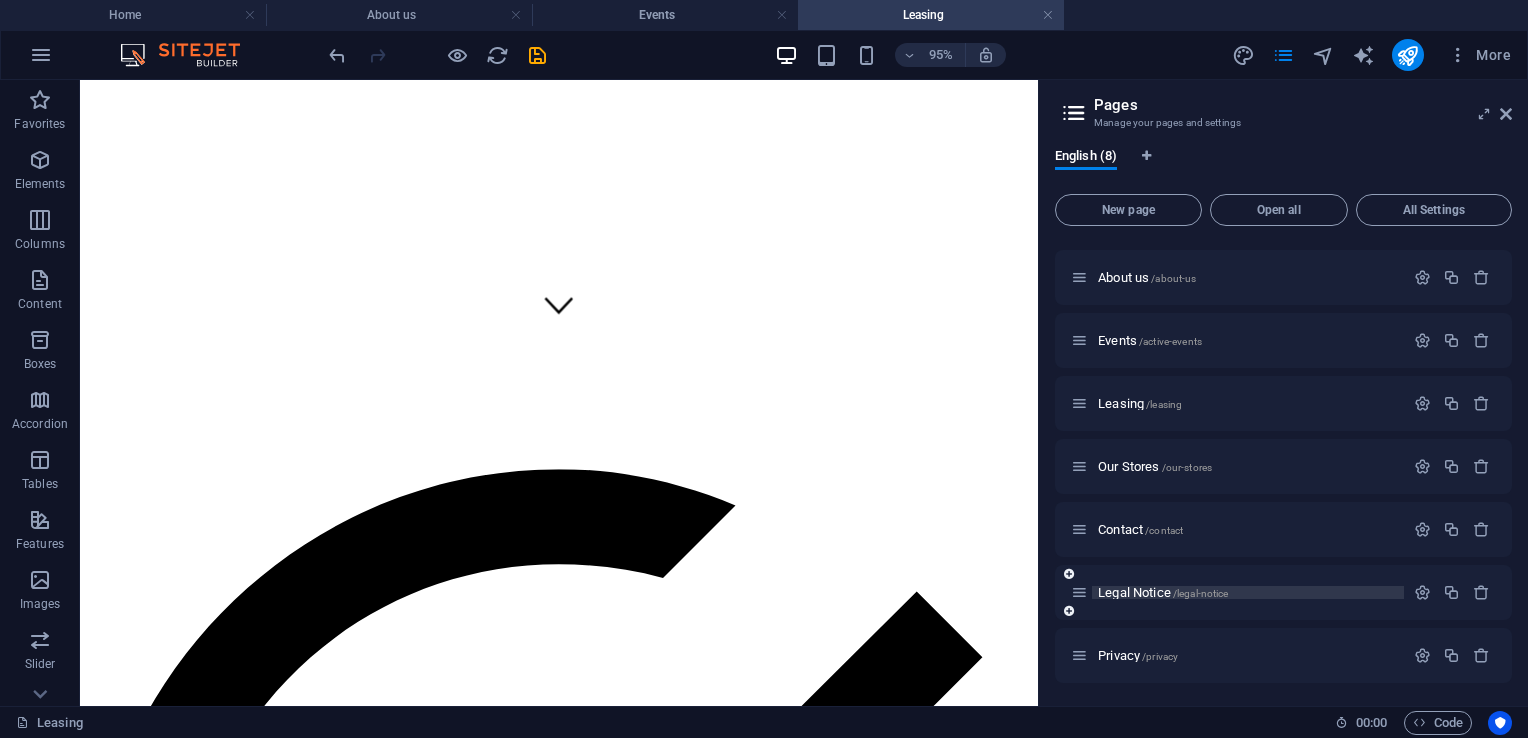 click on "Legal Notice /legal-notice" at bounding box center [1248, 592] 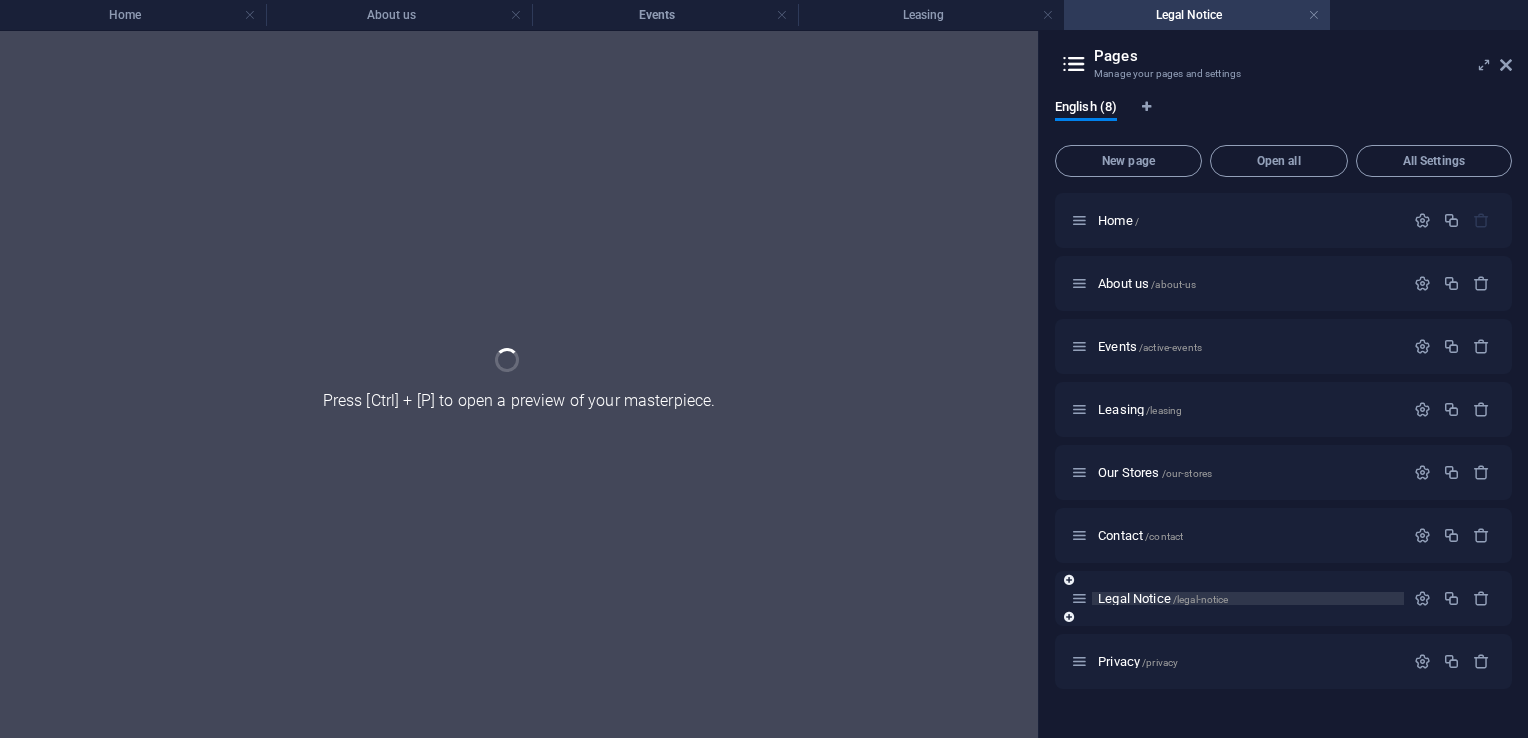 scroll, scrollTop: 0, scrollLeft: 0, axis: both 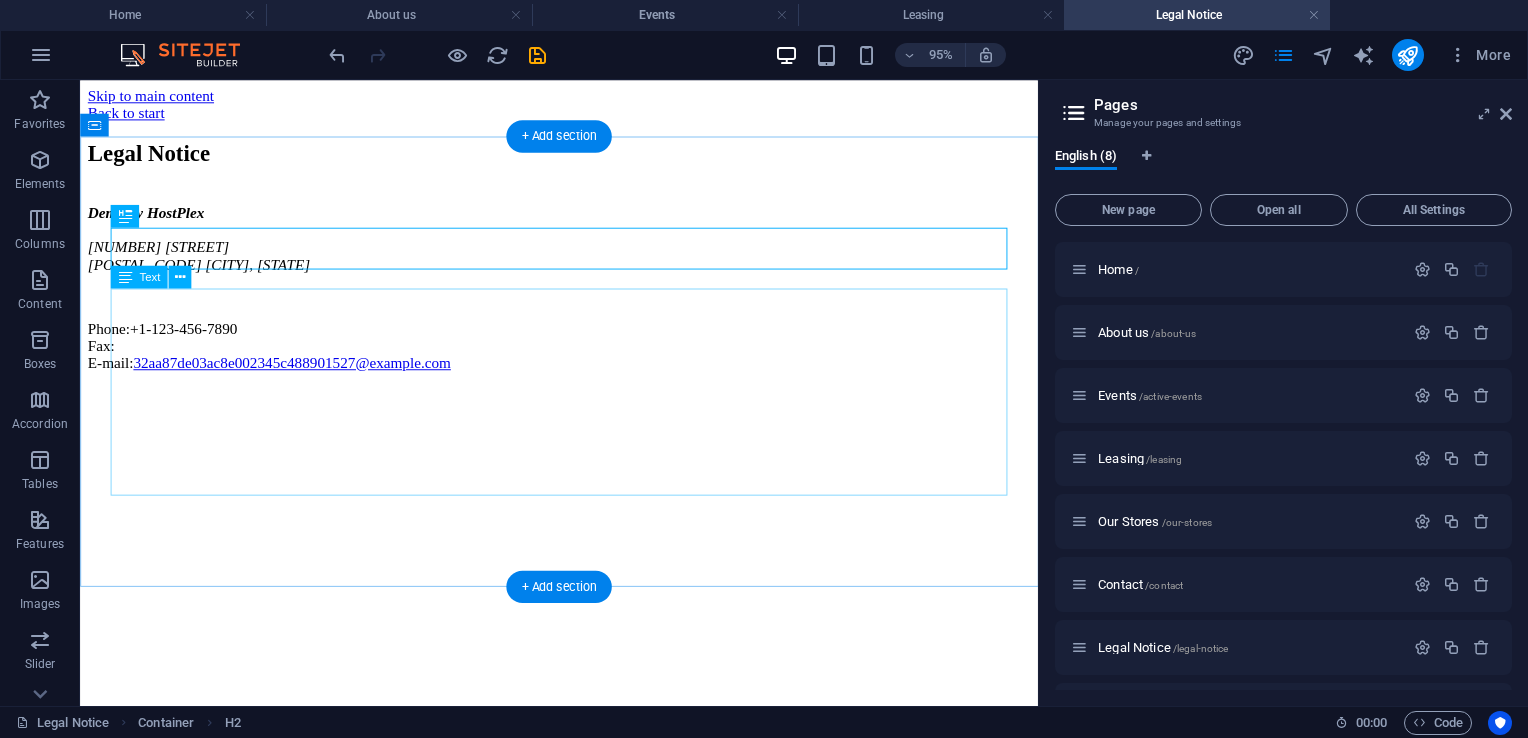 click on "Demo by HostPlex   [NUMBER] [STREET] [POSTAL_CODE]   [CITY], [STATE] Phone:  [PHONE] Fax:  E-mail:  [EMAIL]" at bounding box center (584, 299) 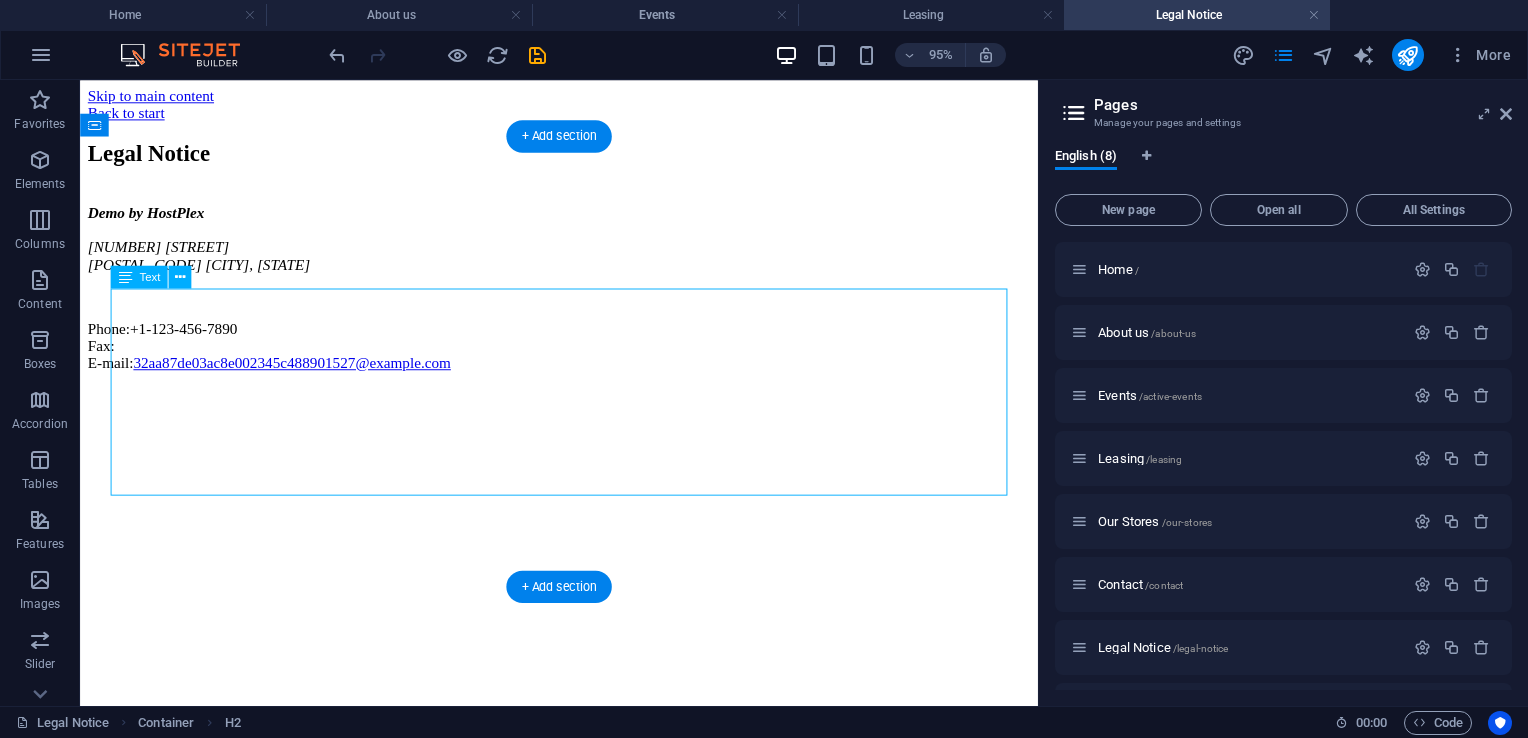 click on "Demo by HostPlex   [NUMBER] [STREET] [POSTAL_CODE]   [CITY], [STATE] Phone:  [PHONE] Fax:  E-mail:  [EMAIL]" at bounding box center (584, 299) 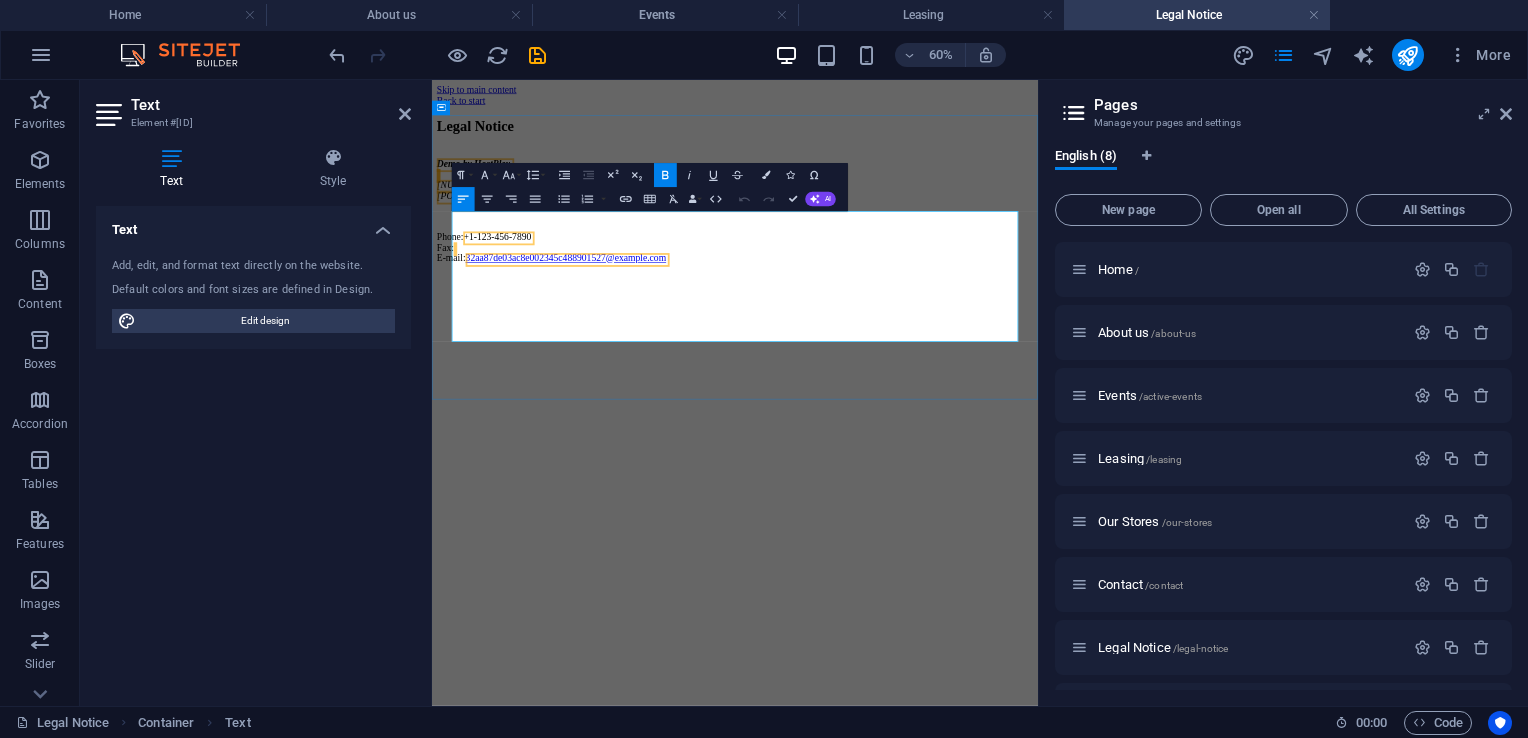 drag, startPoint x: 985, startPoint y: 510, endPoint x: 529, endPoint y: 502, distance: 456.07016 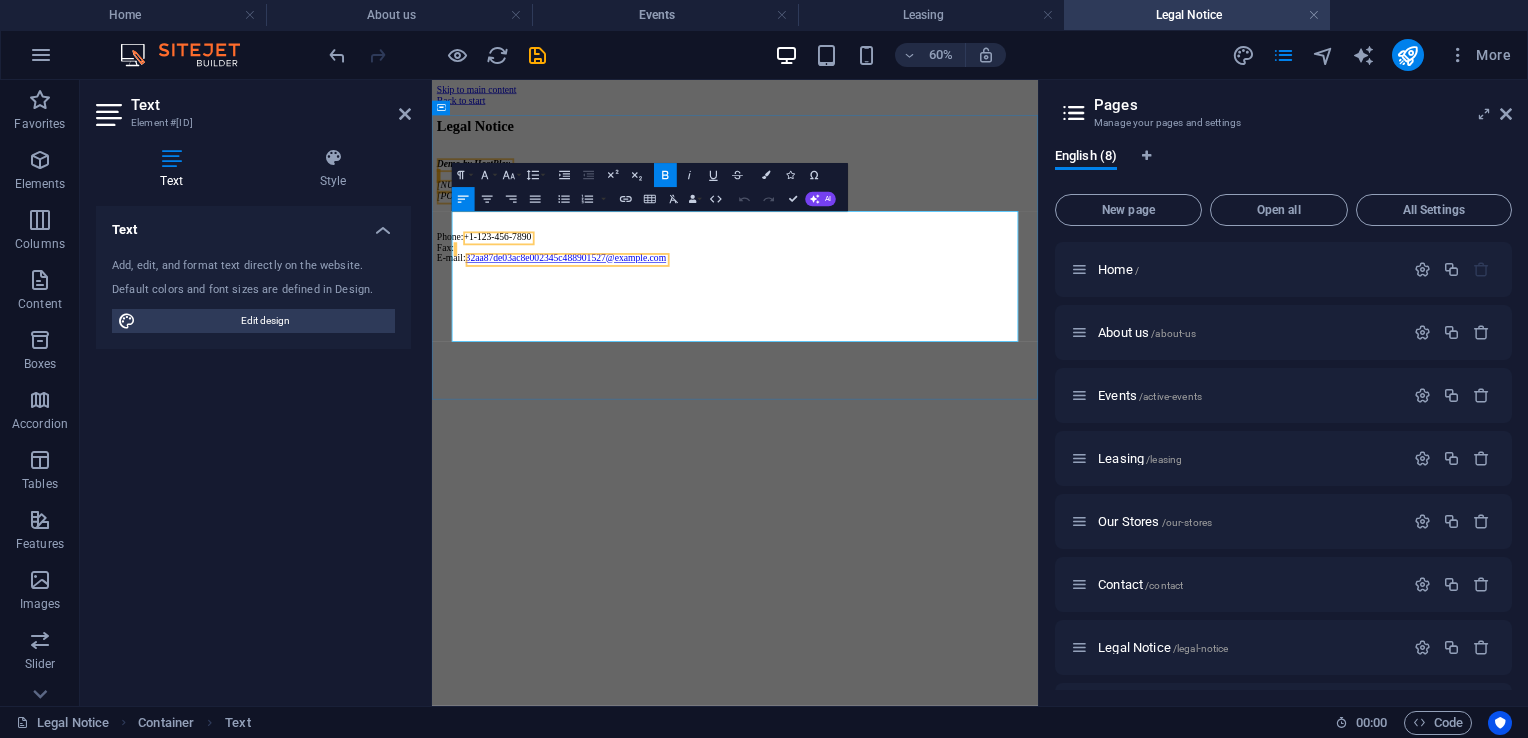 click on "Phone:  [PHONE] Fax:  E-mail:  [EMAIL]" at bounding box center (937, 360) 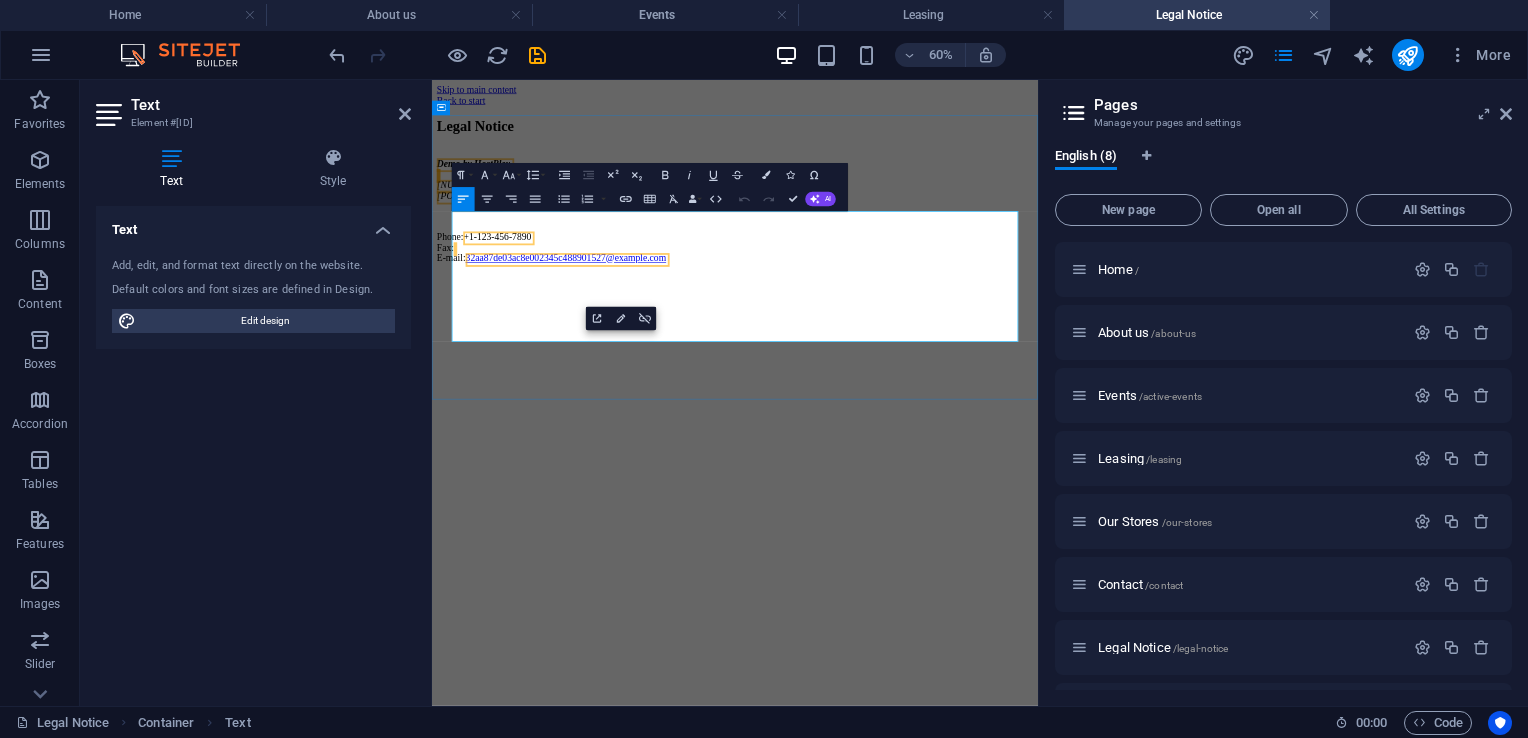 click on "32aa87de03ac8e002345c488901527@example.com" at bounding box center (655, 377) 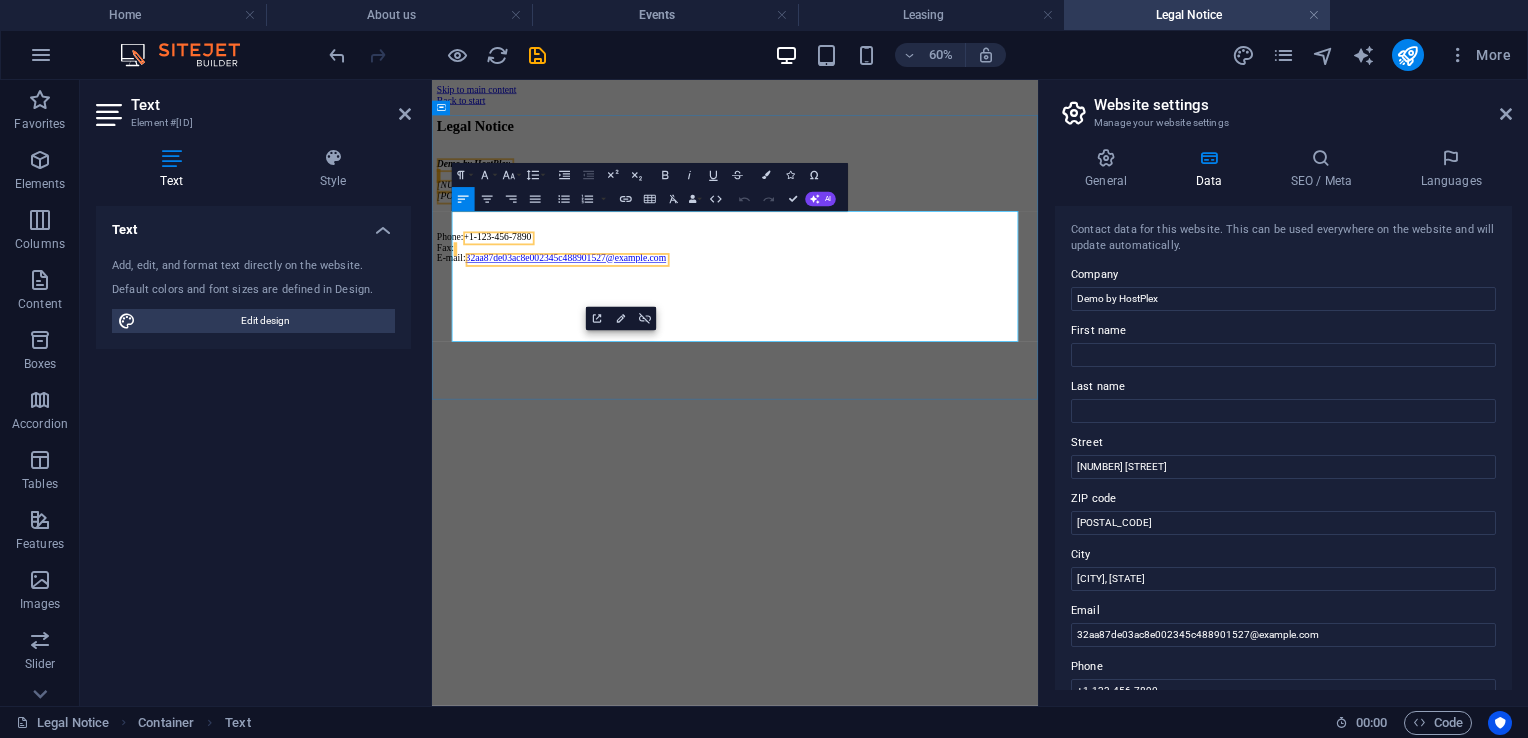 click on "32aa87de03ac8e002345c488901527@example.com" at bounding box center [655, 377] 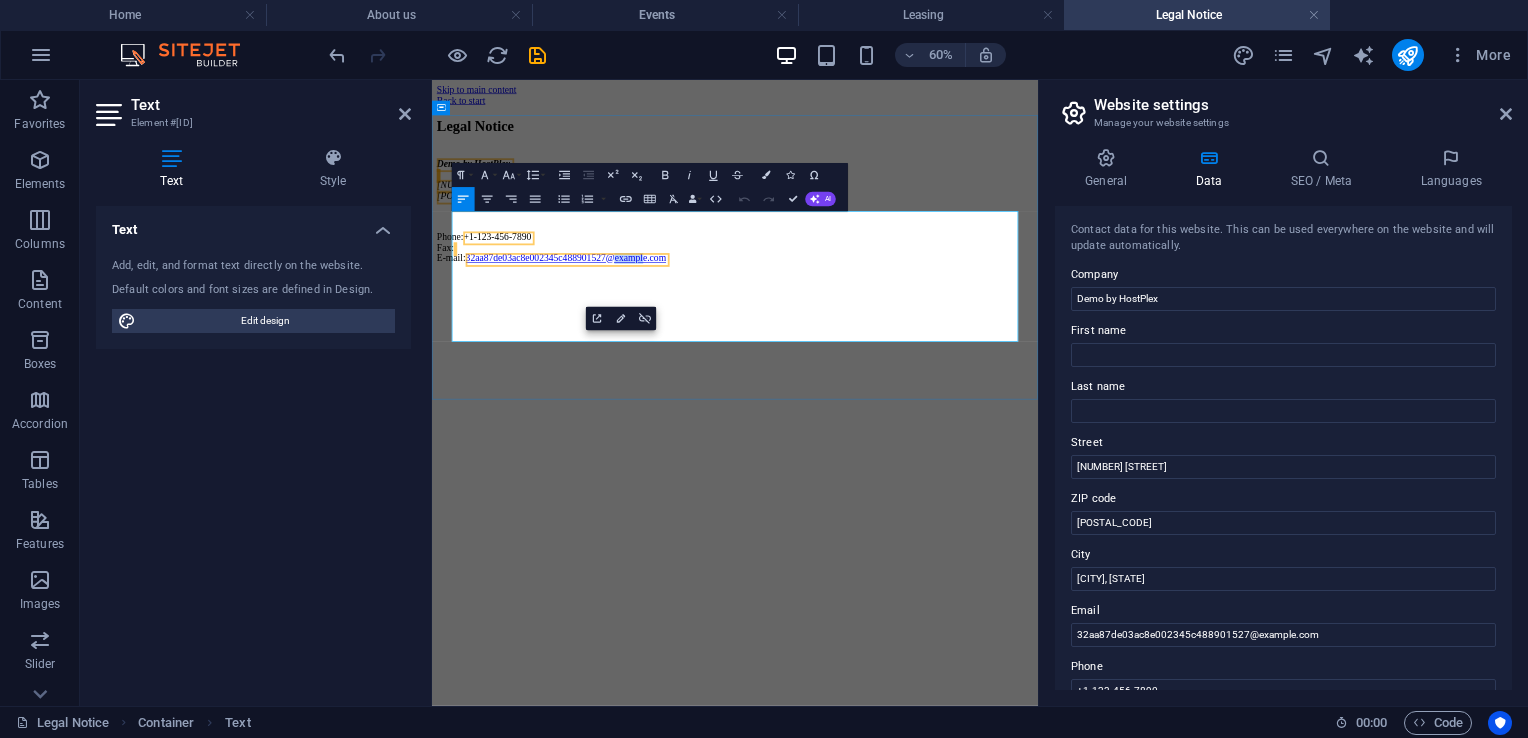 click on "32aa87de03ac8e002345c488901527@example.com" at bounding box center [655, 377] 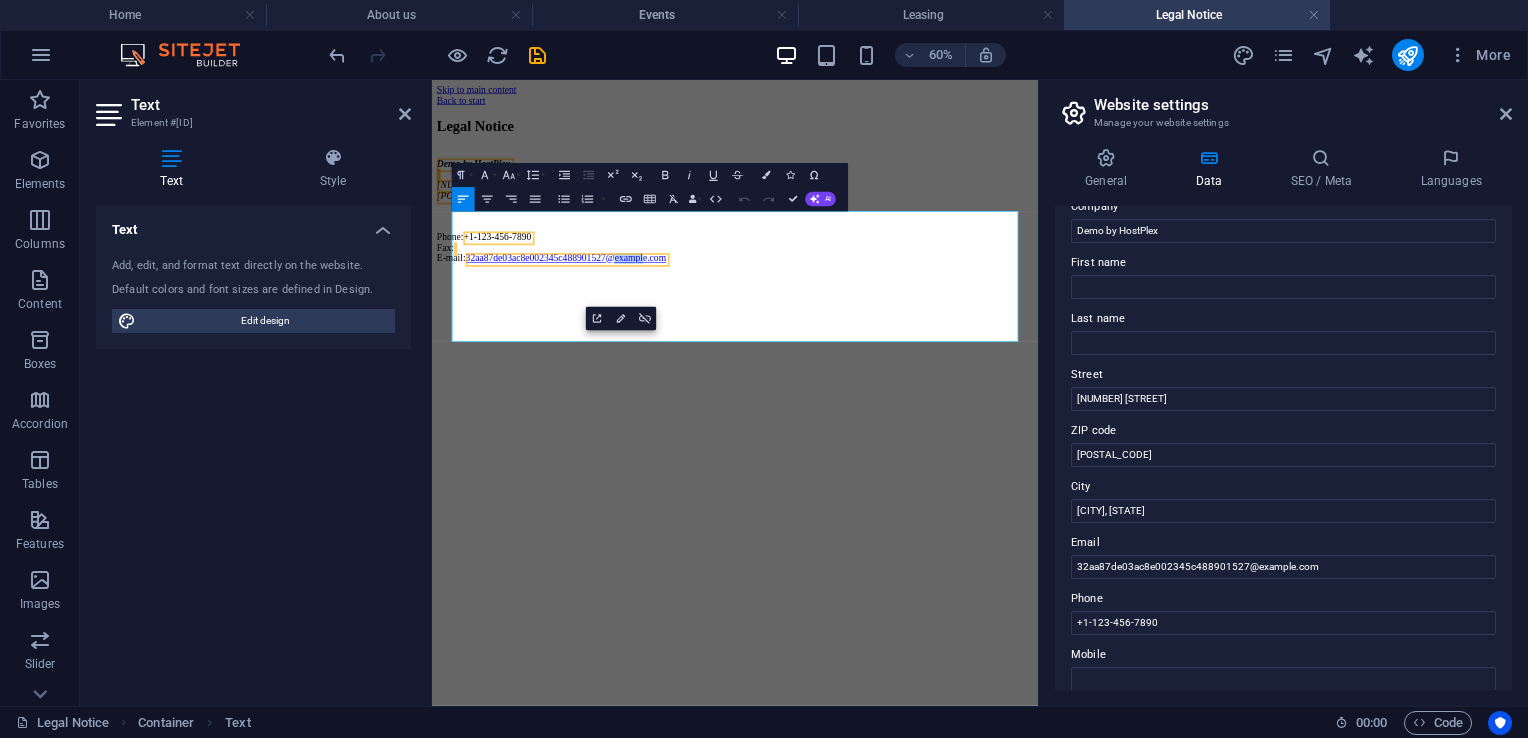 scroll, scrollTop: 68, scrollLeft: 0, axis: vertical 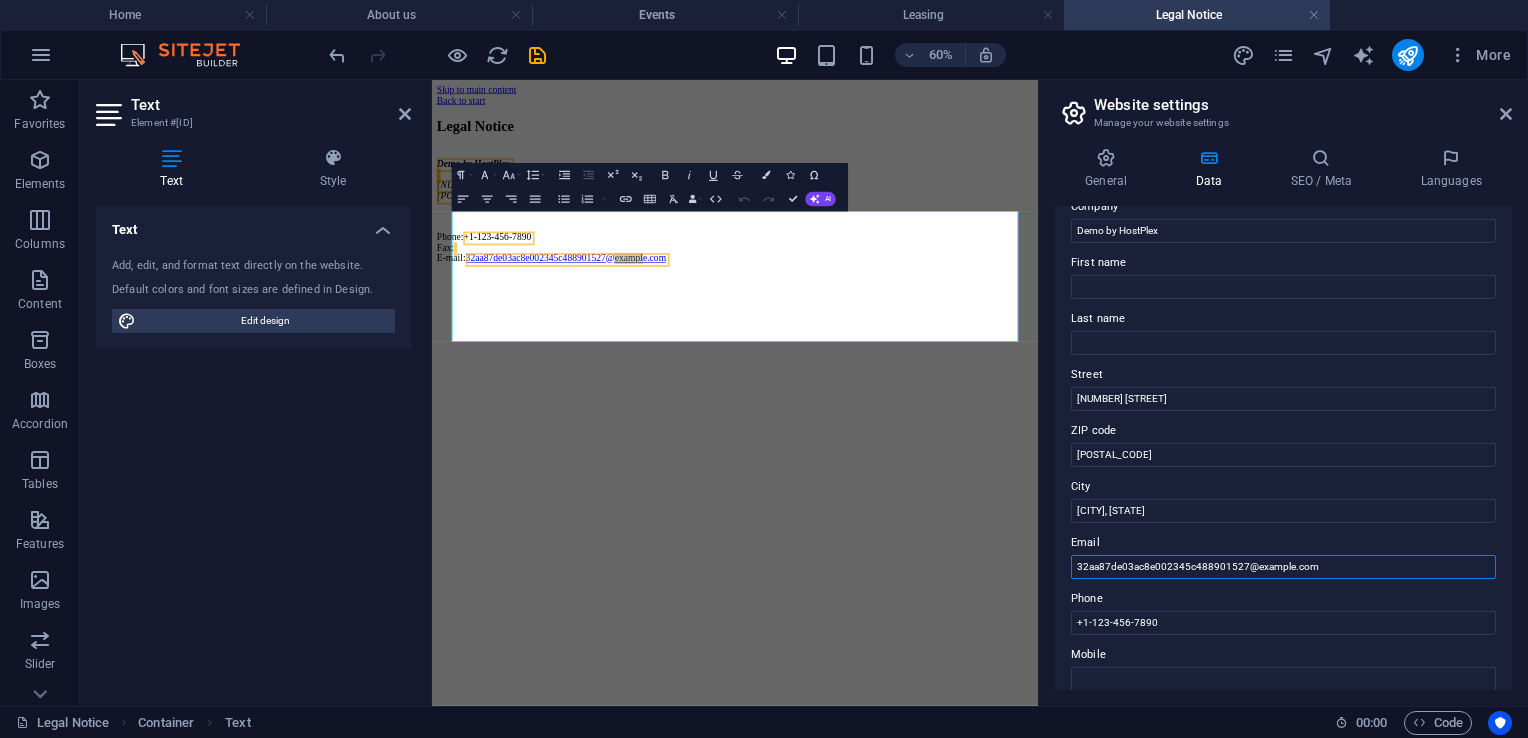 drag, startPoint x: 1744, startPoint y: 649, endPoint x: 1176, endPoint y: 847, distance: 601.5214 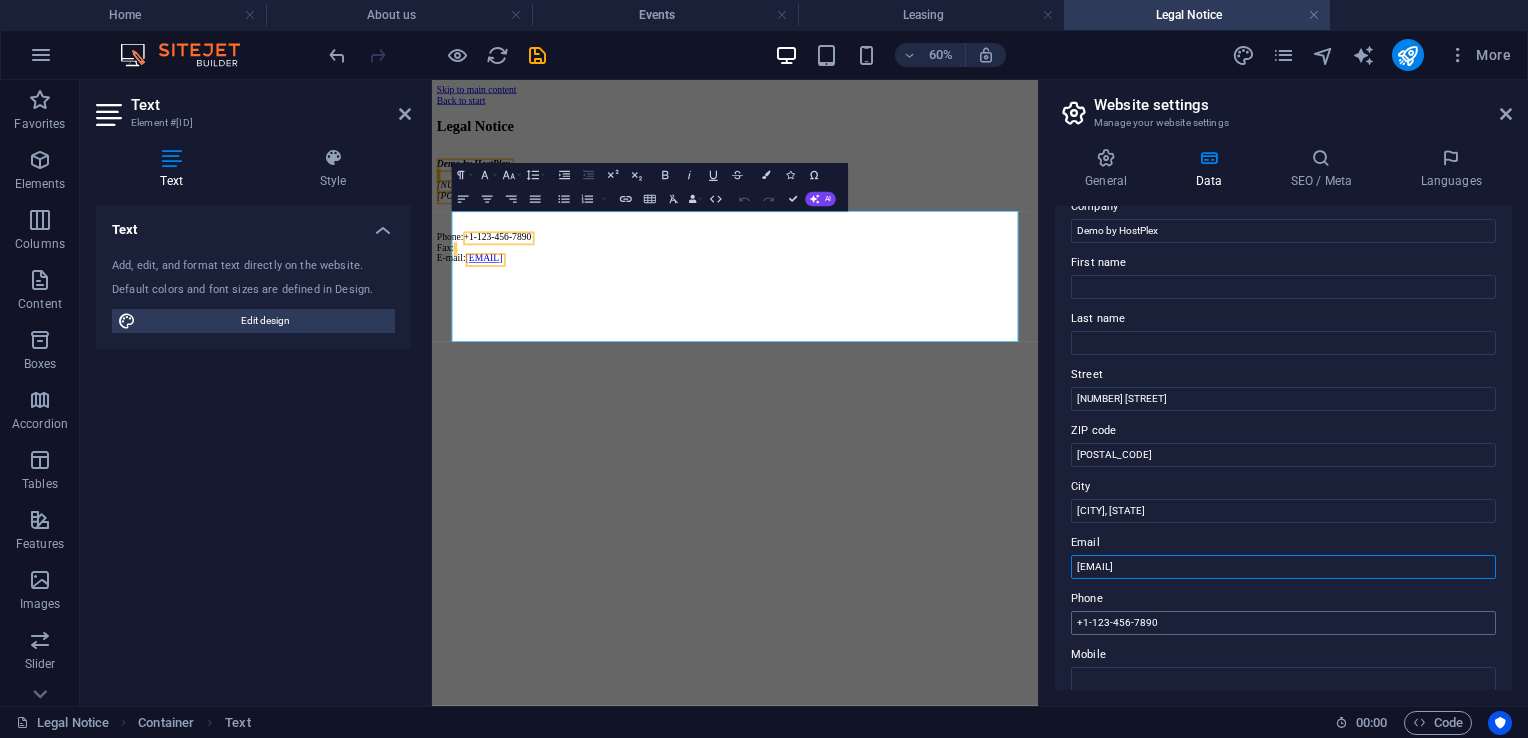 type on "[EMAIL]" 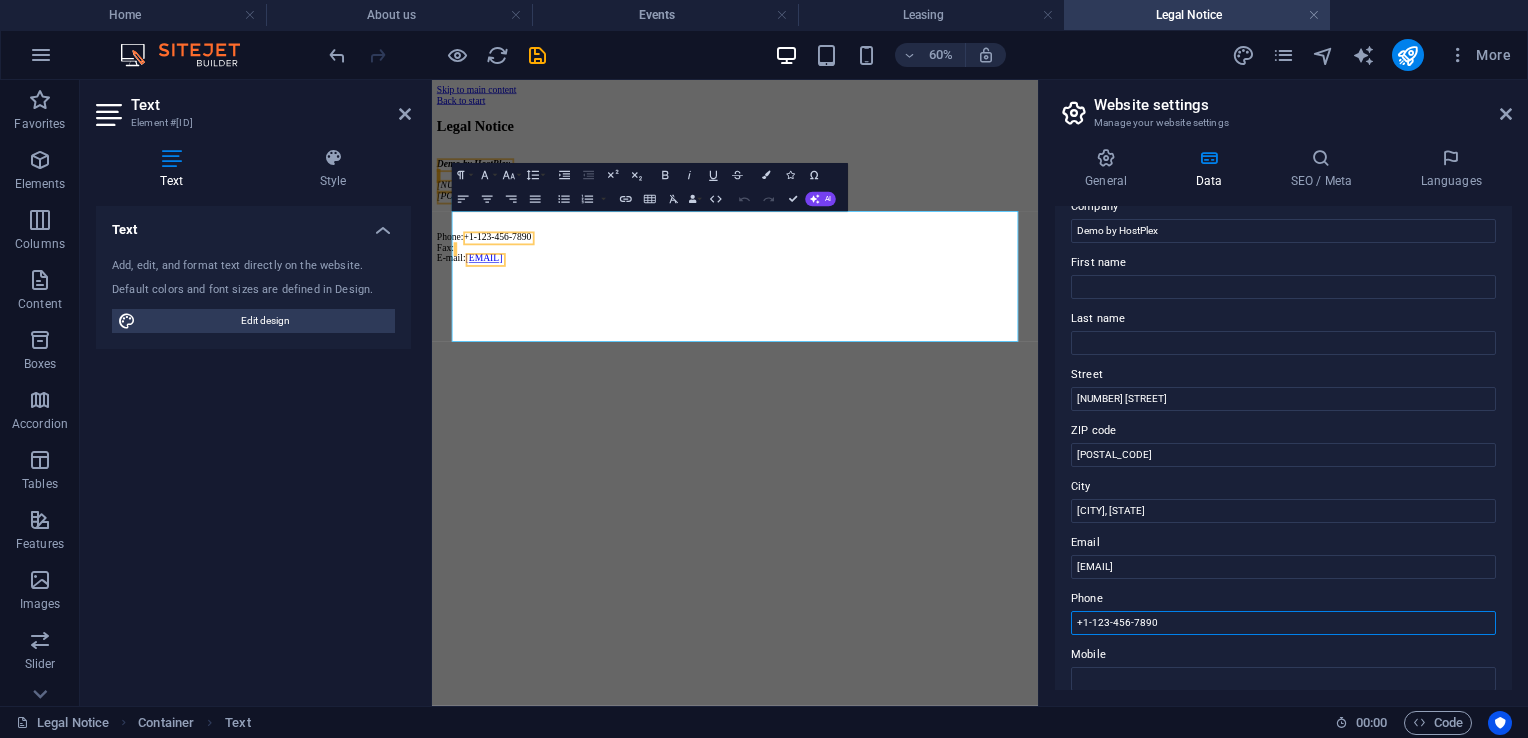 click on "+1-123-456-7890" at bounding box center [1283, 623] 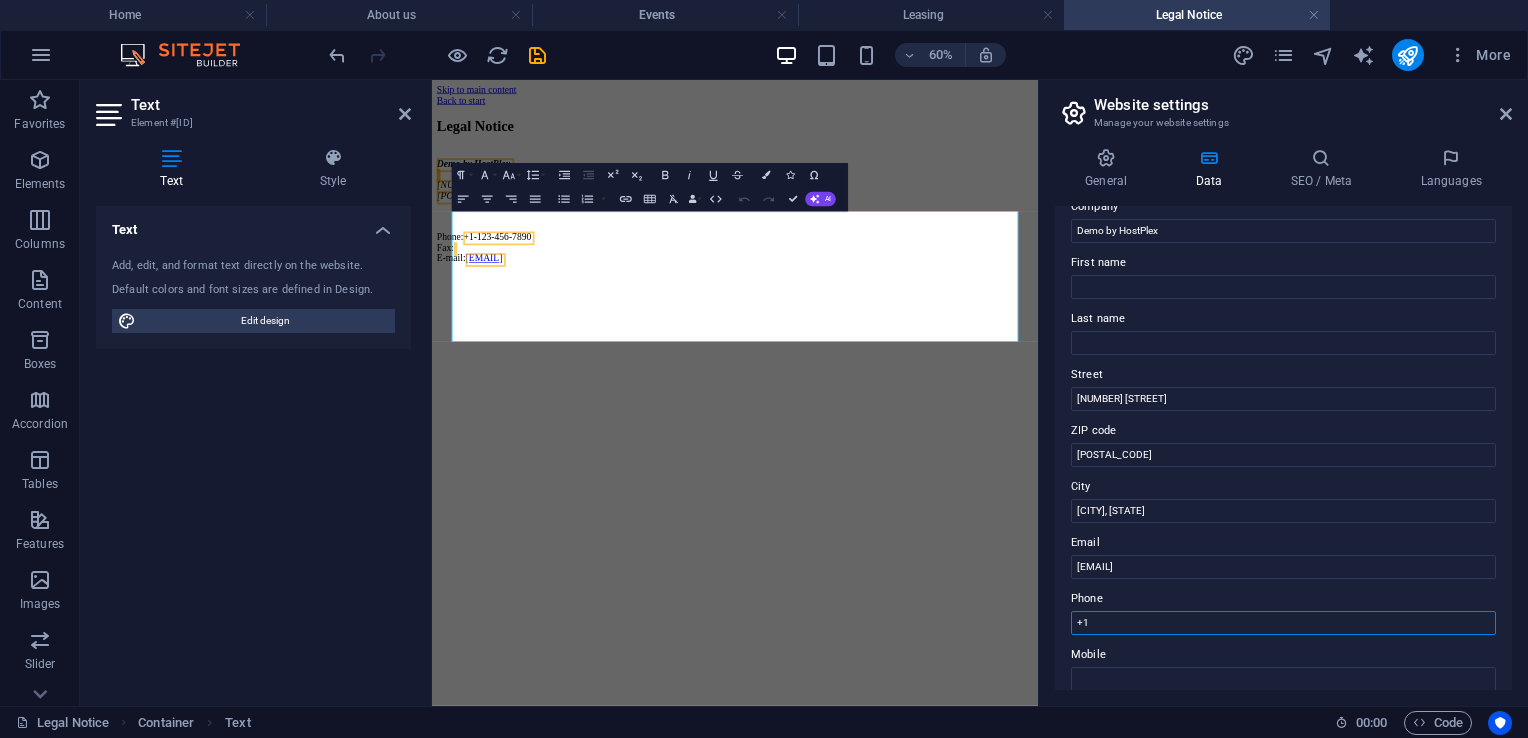 type on "+" 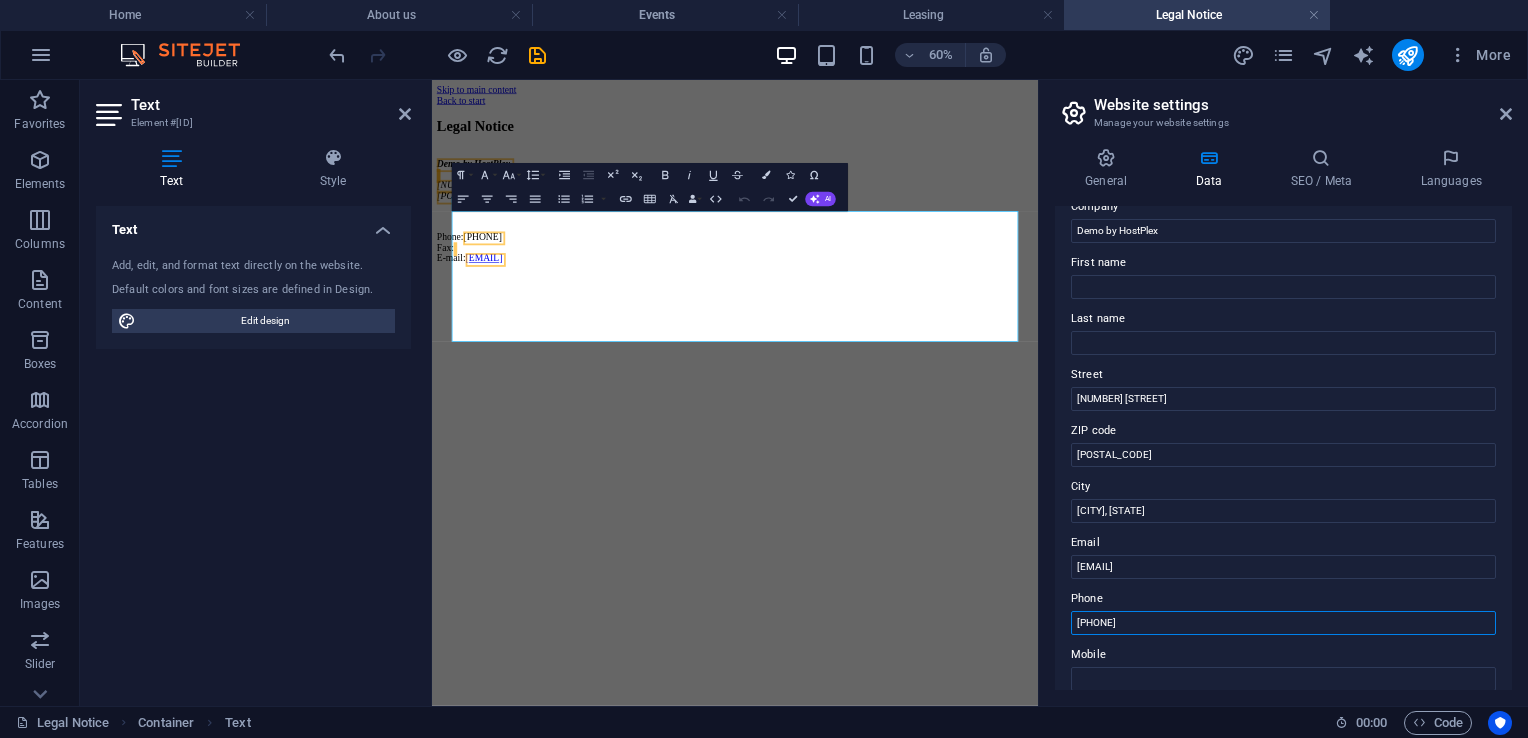 type on "[PHONE]" 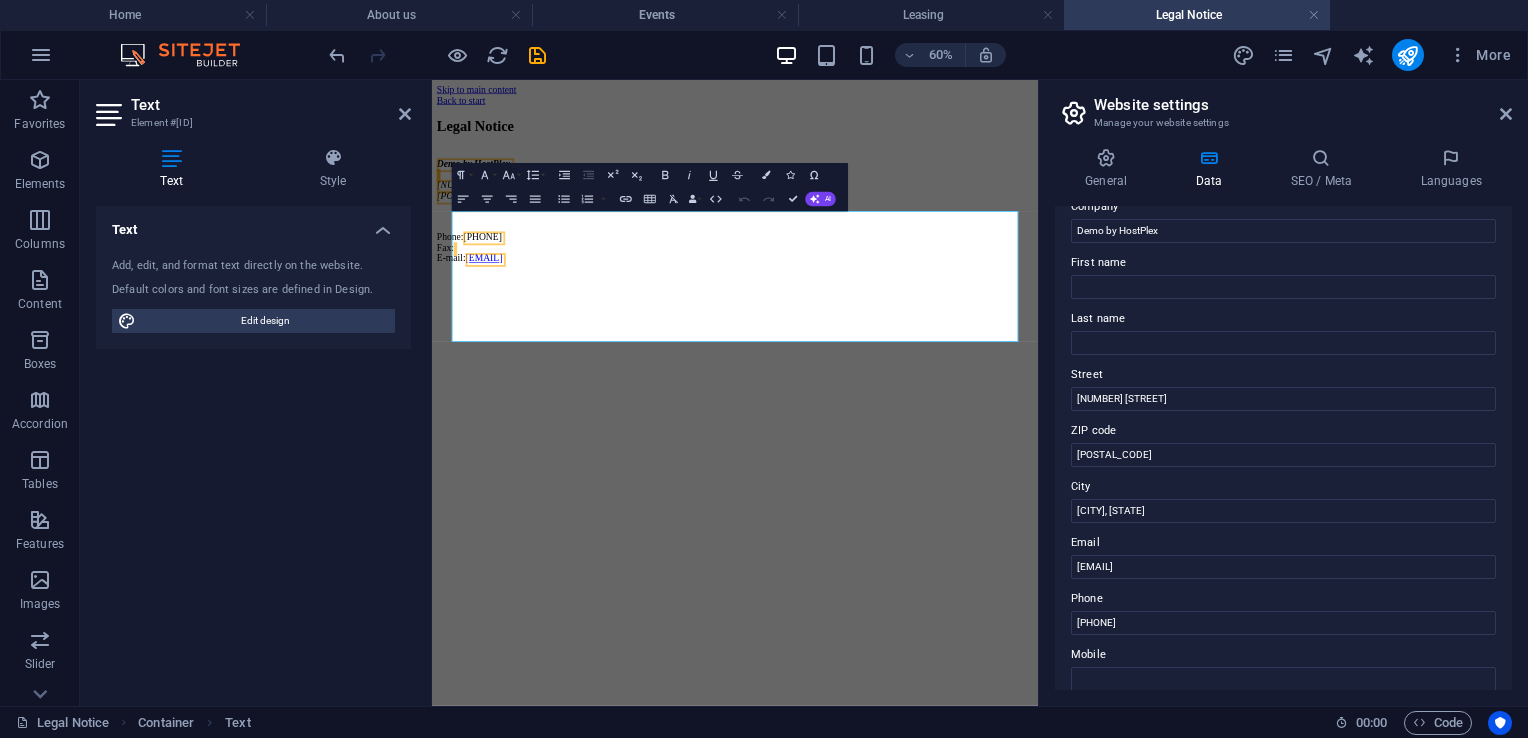 click on "Phone" at bounding box center [1283, 599] 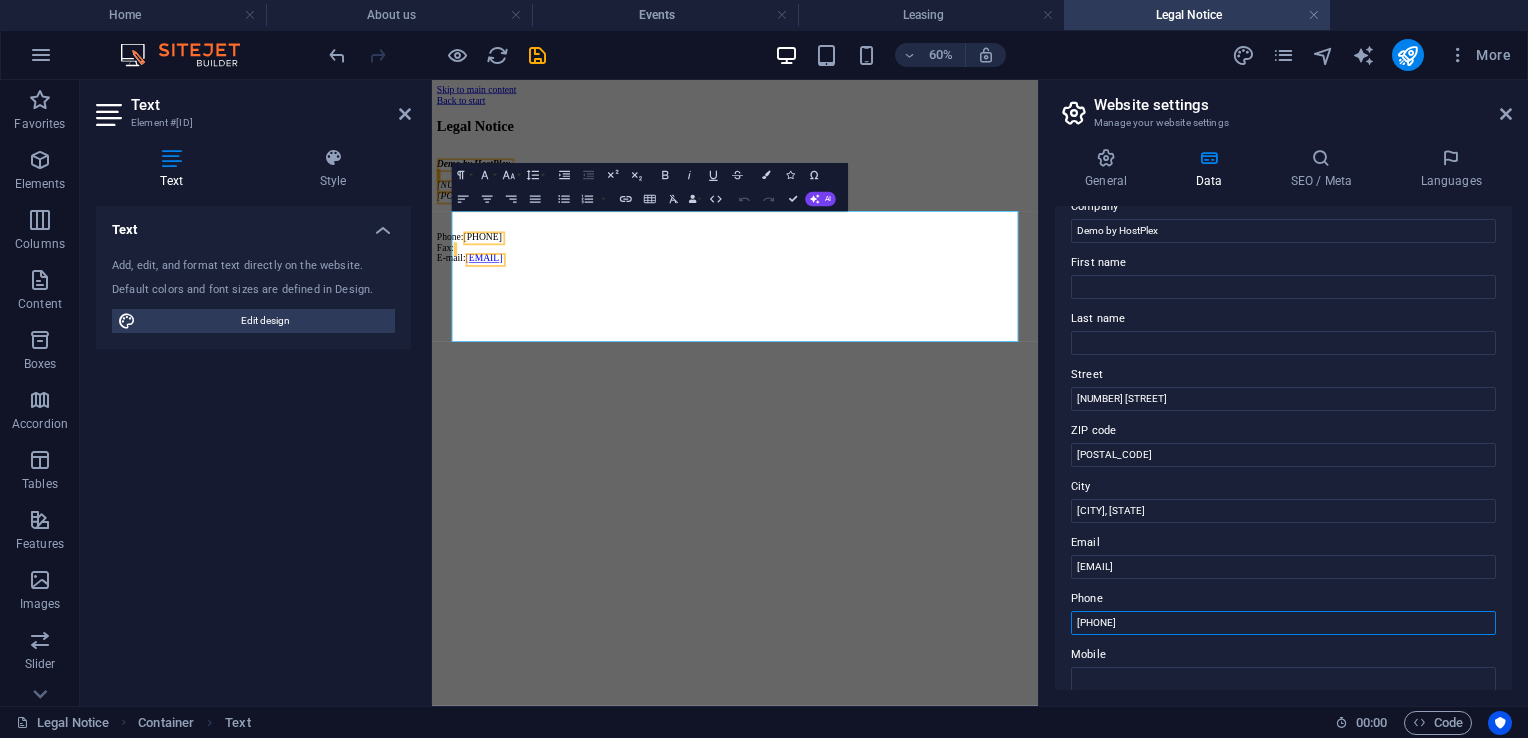 click on "[PHONE]" at bounding box center [1283, 623] 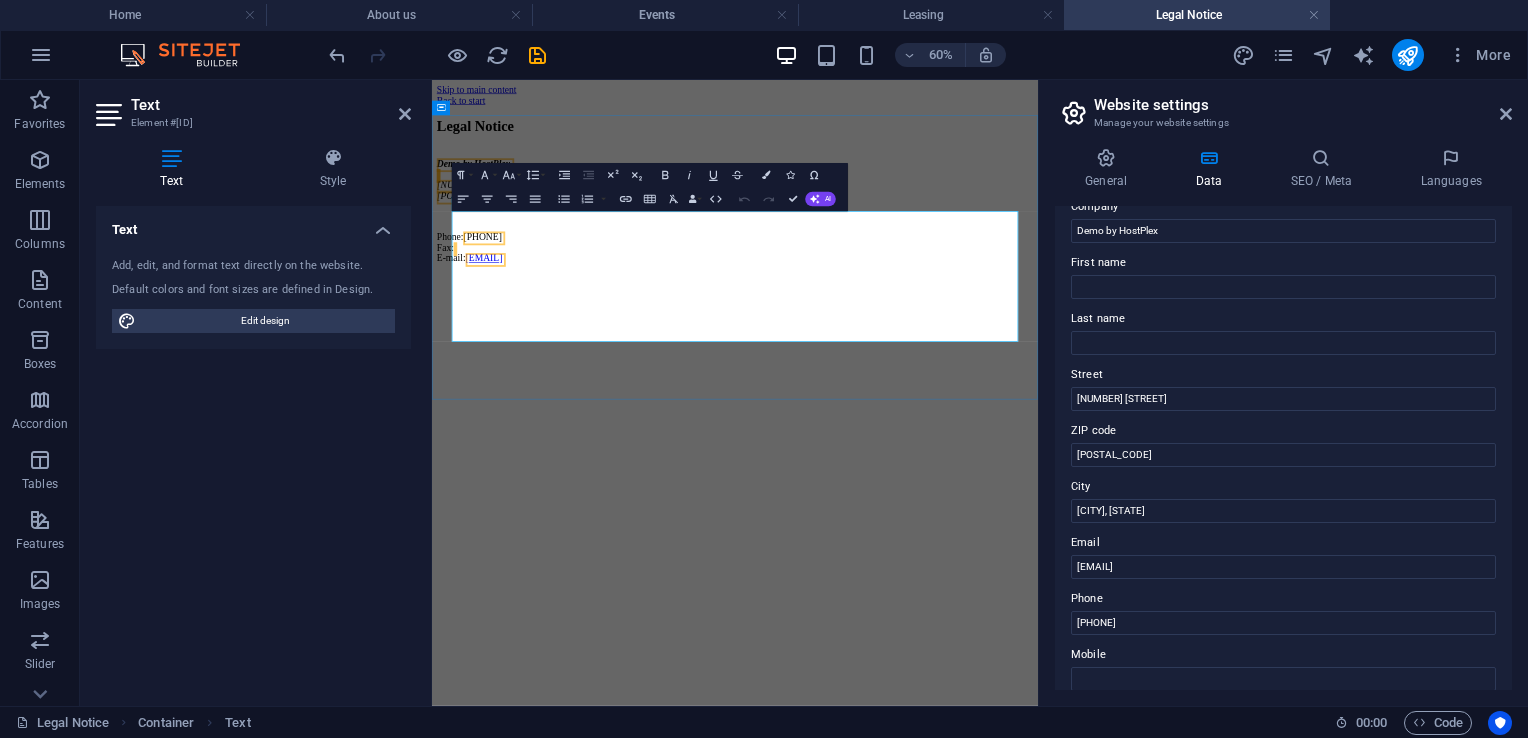 click on "Phone:  [PHONE] Fax:  E-mail:  [EMAIL]" at bounding box center [937, 360] 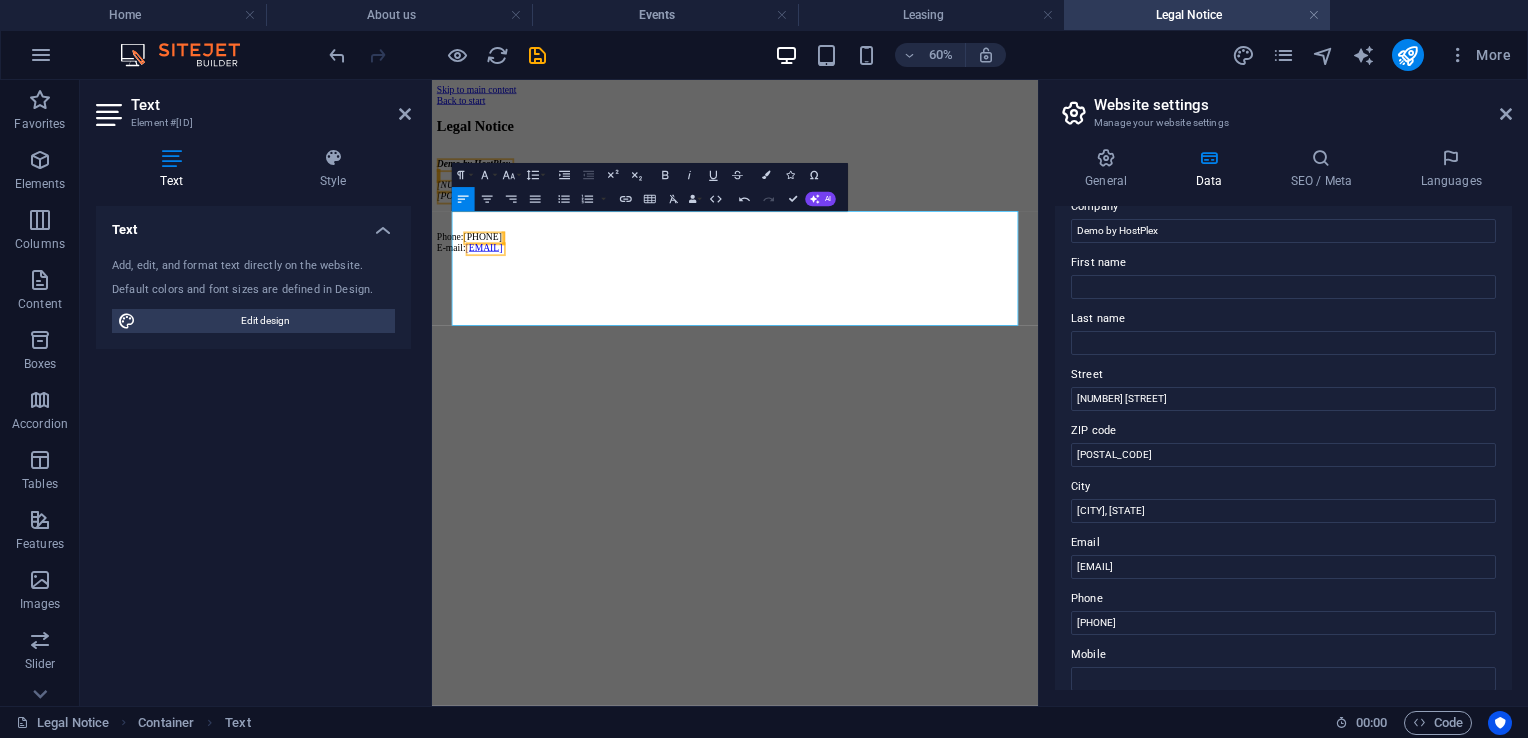 click on "Skip to main content
Back to start Legal Notice Demo by HostPlex   [NUMBER] [STREET] [POSTAL_CODE]   [CITY], [STATE] Phone:  [PHONE]   E-mail:  [EMAIL]" at bounding box center [937, 232] 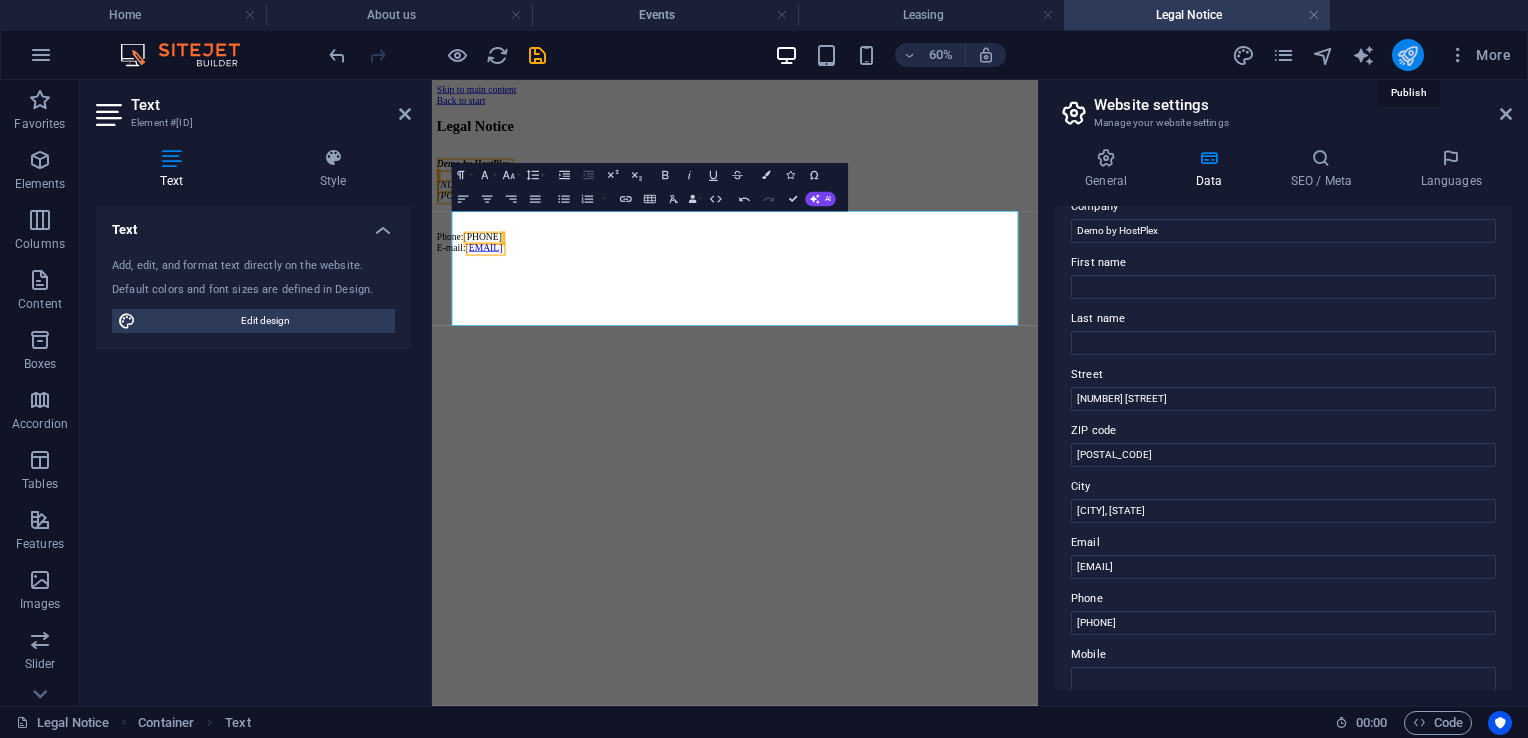 click at bounding box center (1407, 55) 